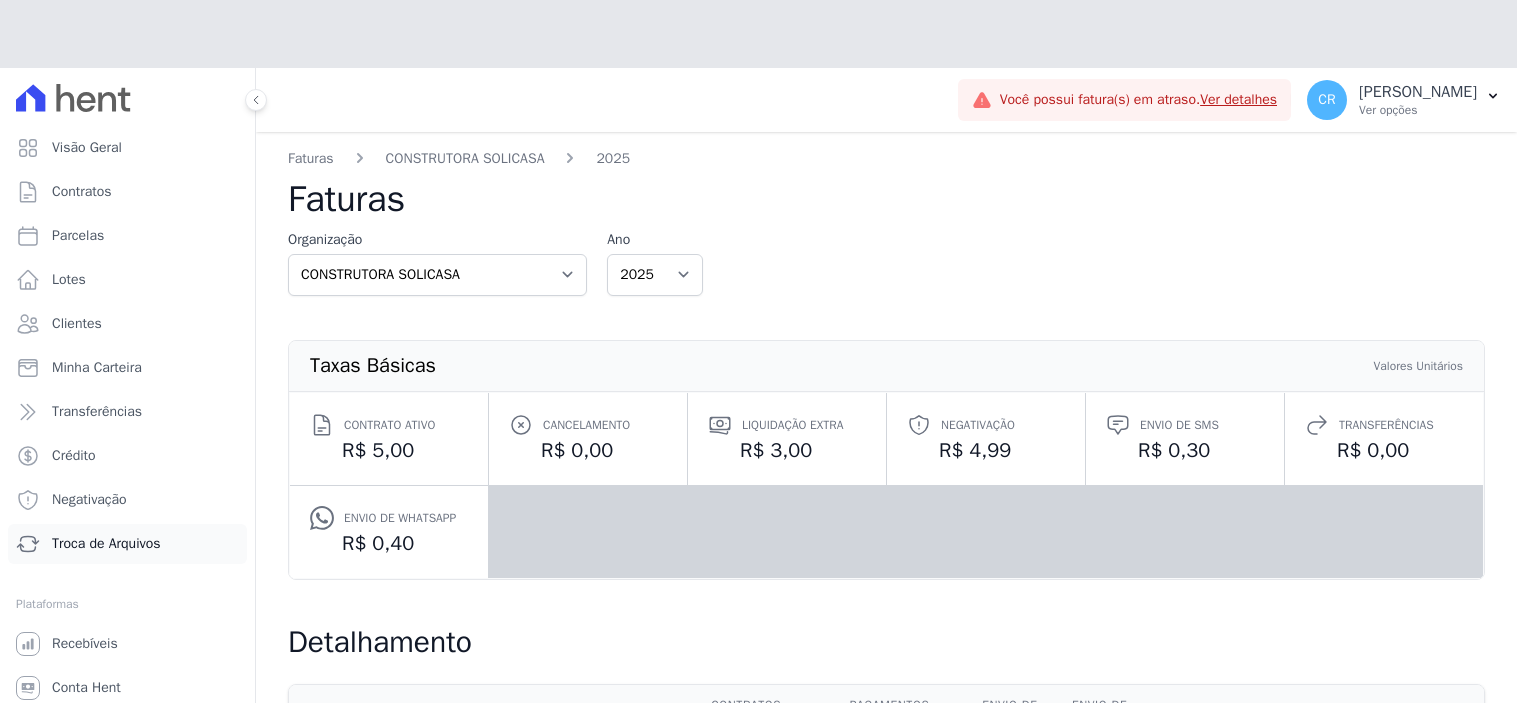 scroll, scrollTop: 0, scrollLeft: 0, axis: both 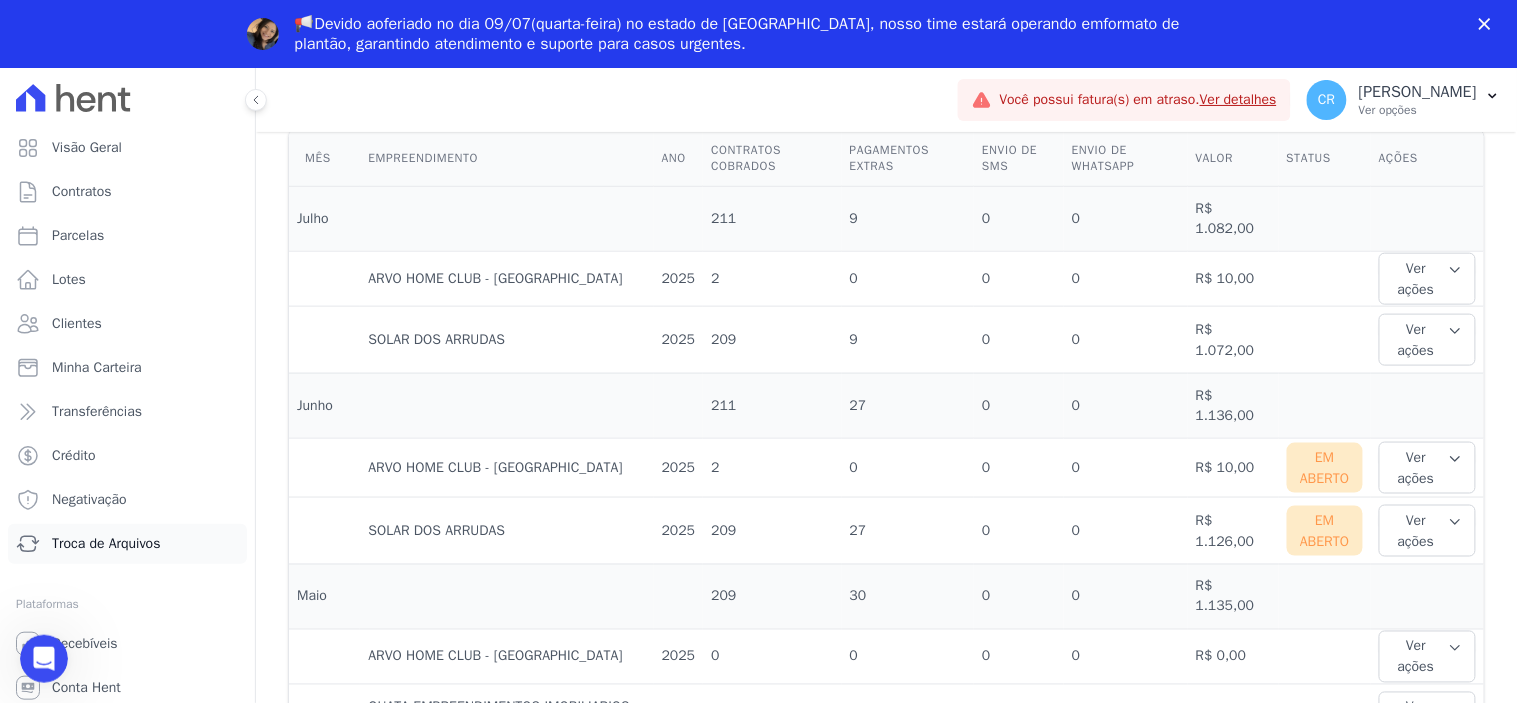 click on "Troca de Arquivos" at bounding box center [106, 544] 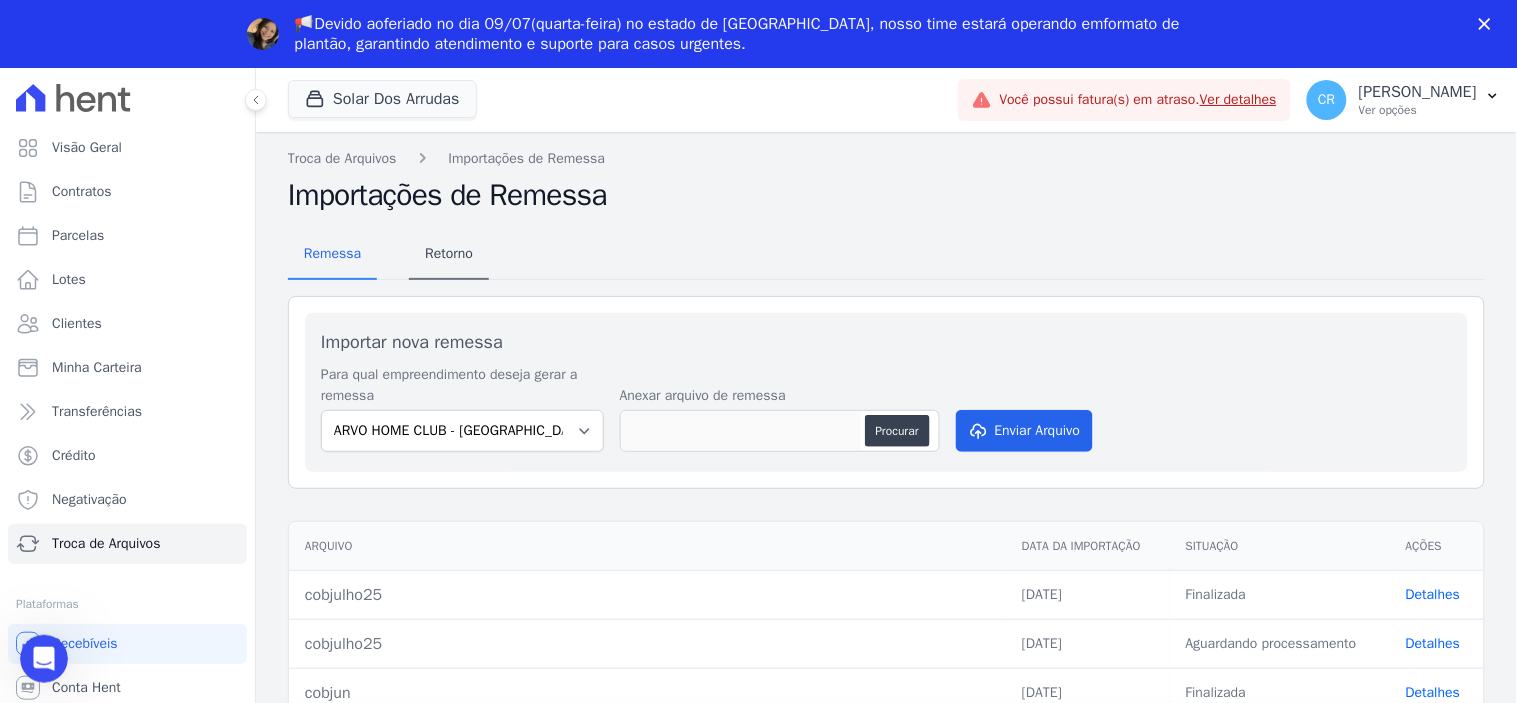 scroll, scrollTop: 0, scrollLeft: 0, axis: both 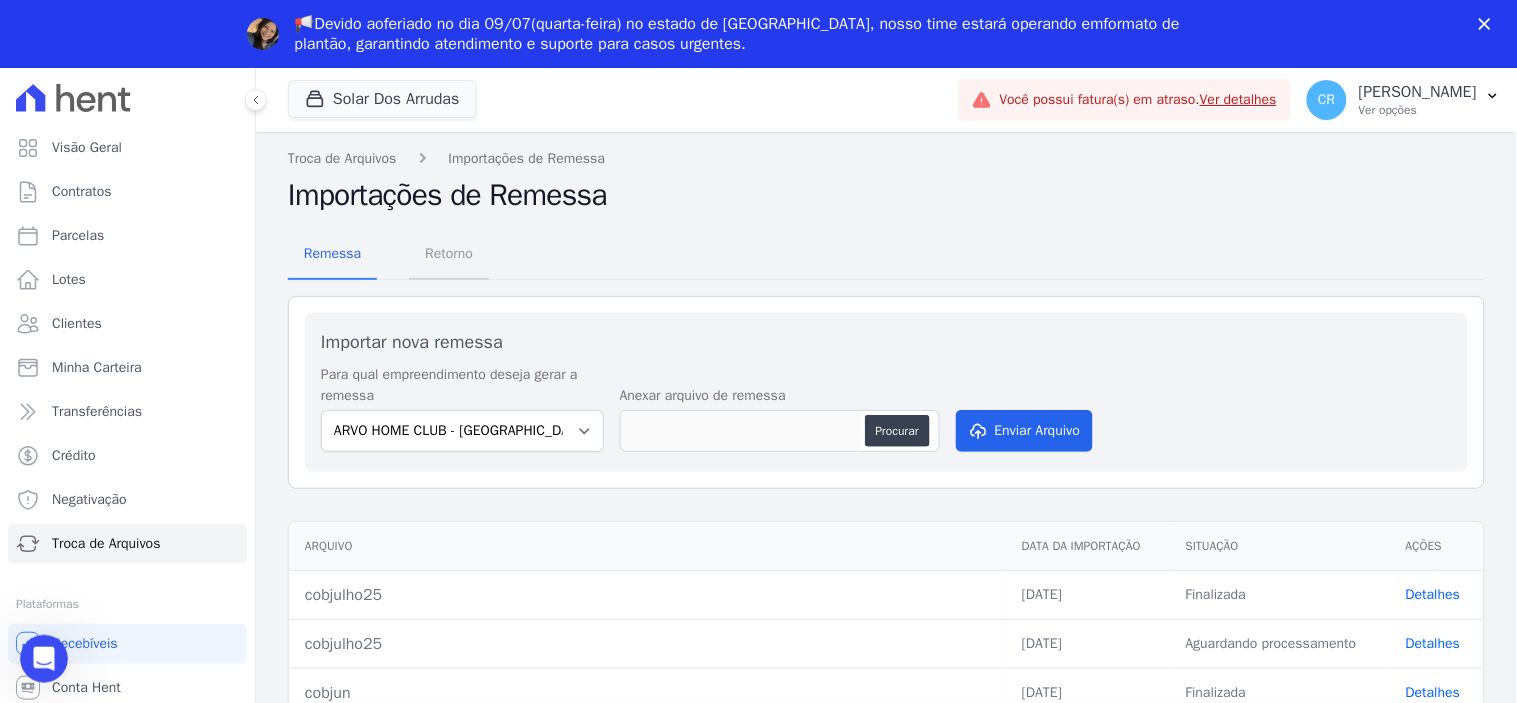 click on "Retorno" at bounding box center (449, 253) 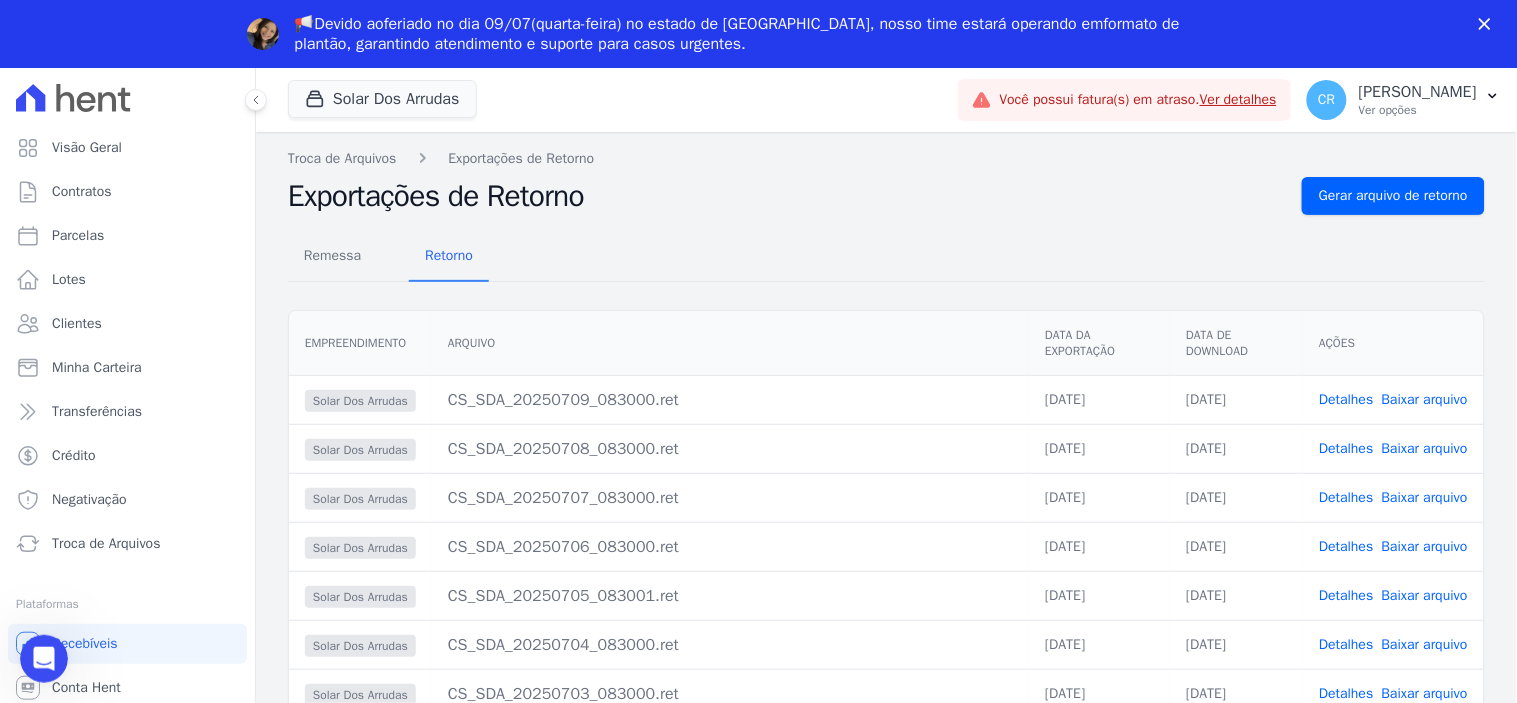scroll, scrollTop: 0, scrollLeft: 0, axis: both 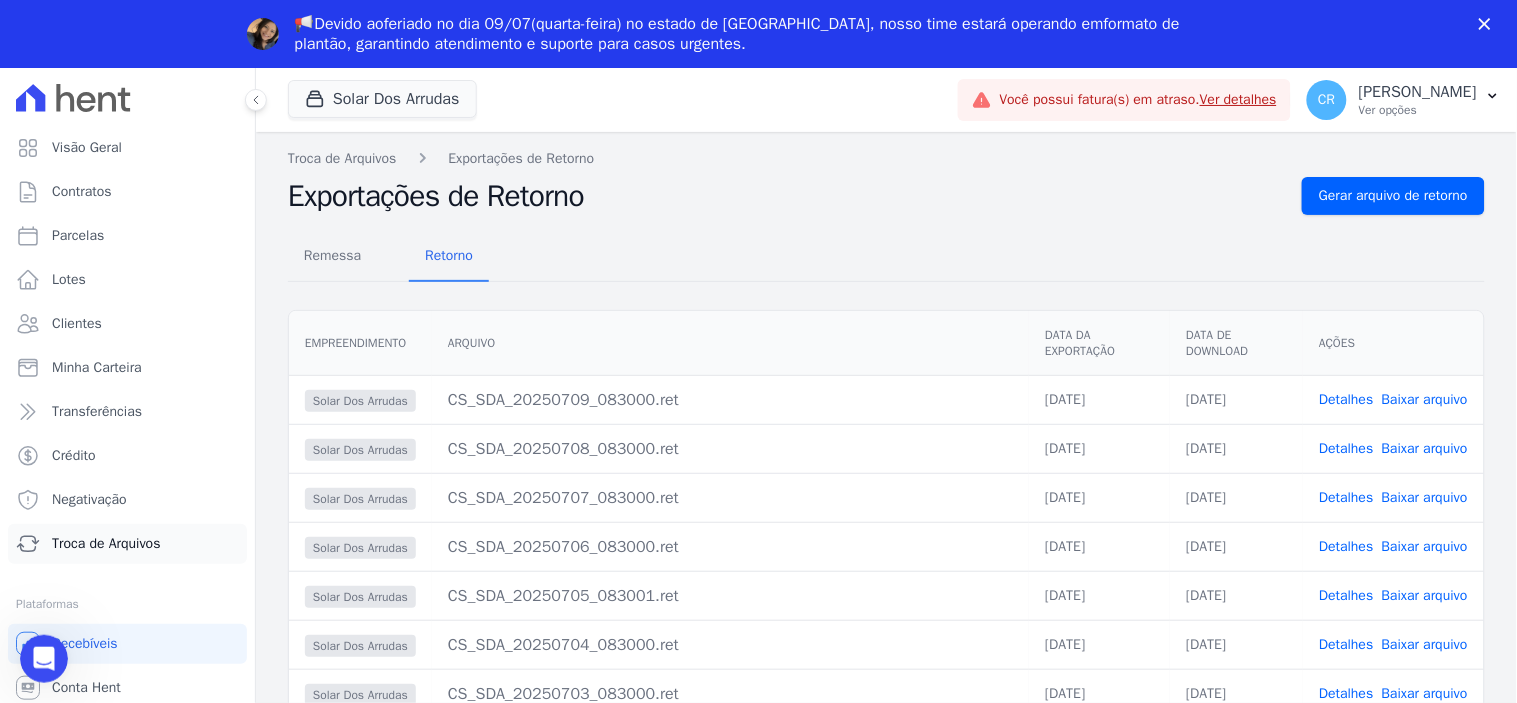 click on "Troca de Arquivos" at bounding box center (106, 544) 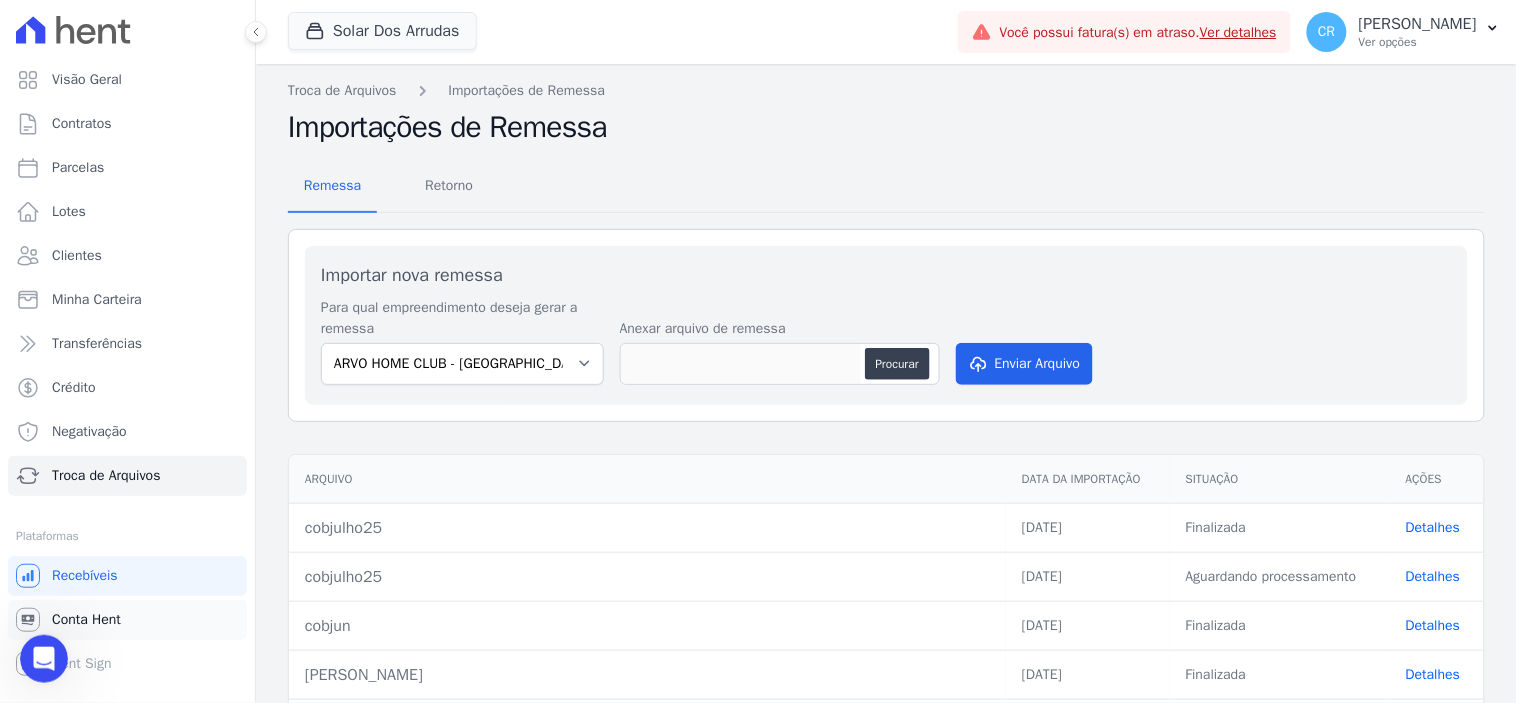 scroll, scrollTop: 0, scrollLeft: 0, axis: both 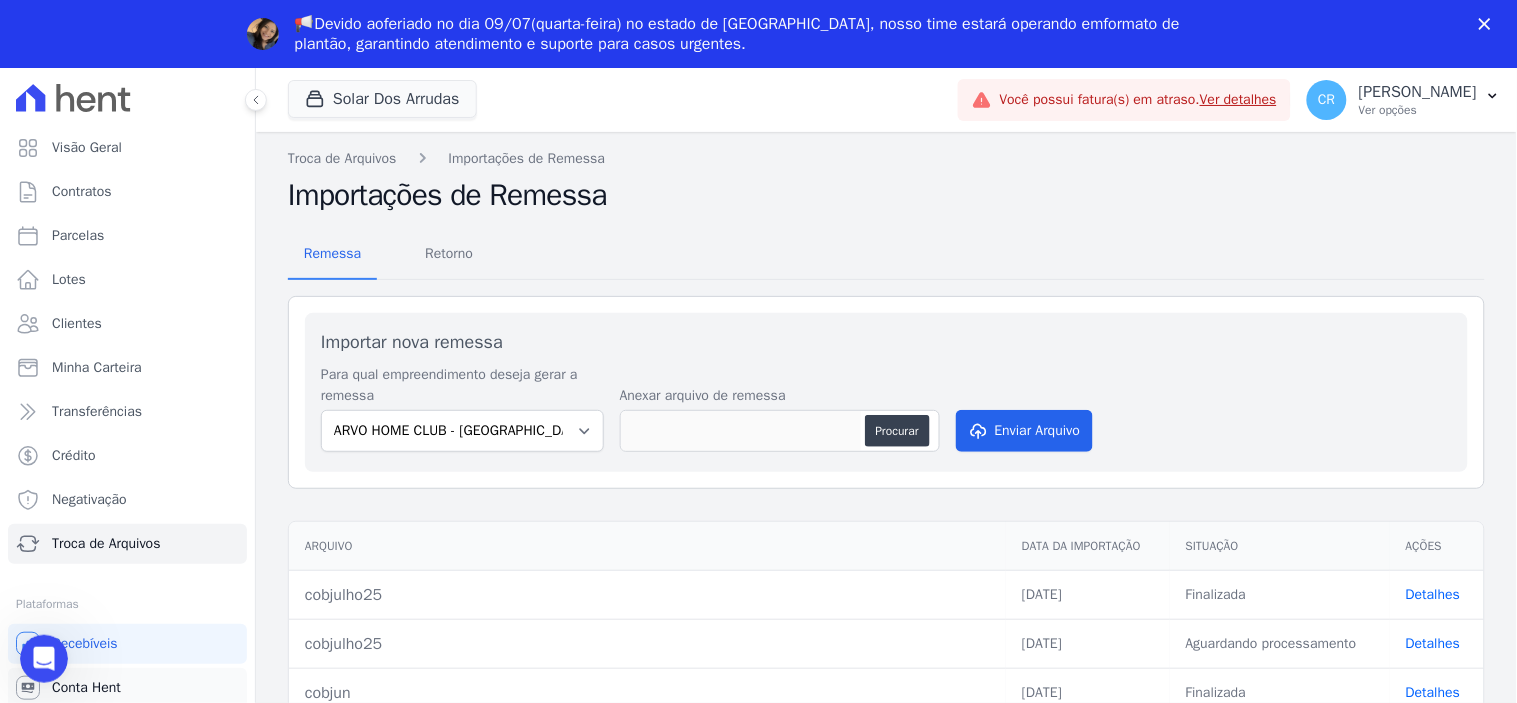 click on "Plataformas" at bounding box center [127, 604] 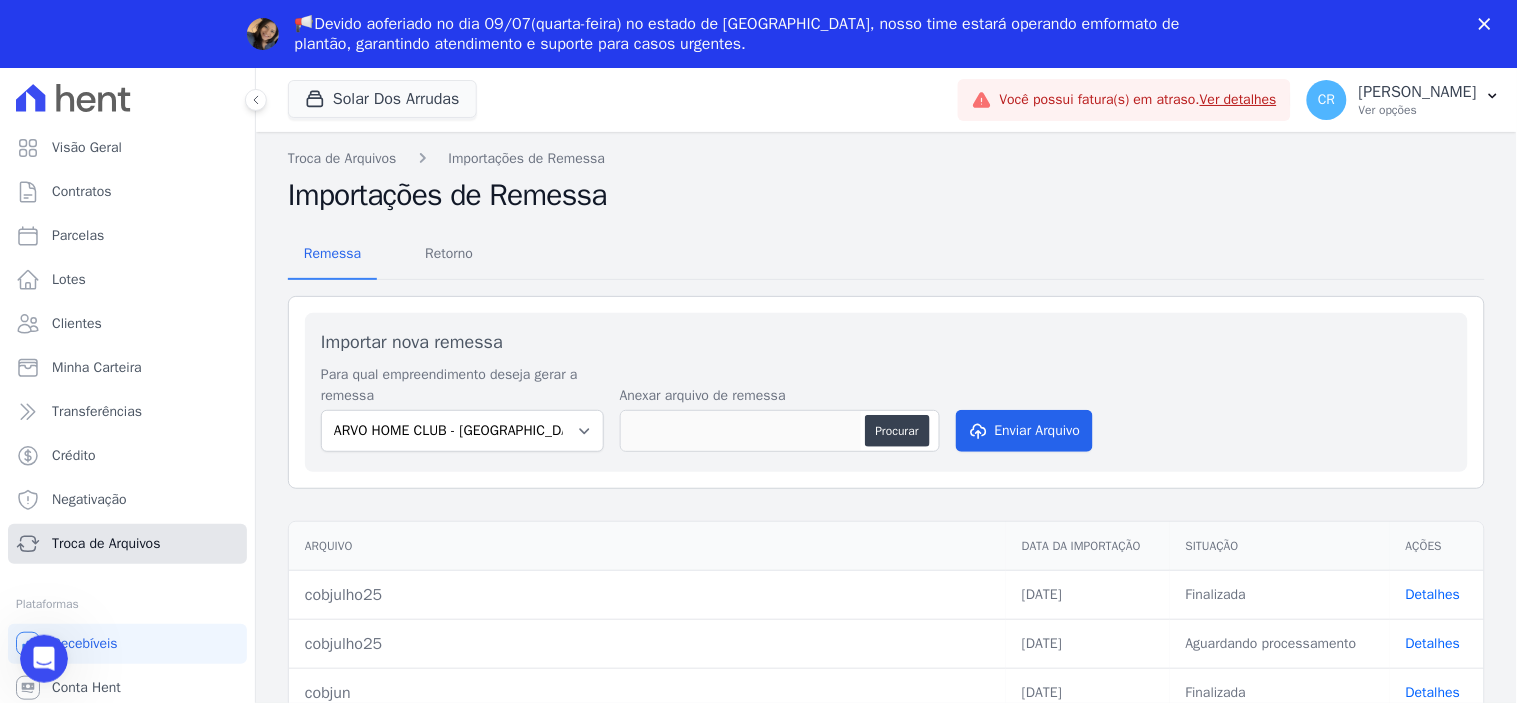 click on "Troca de Arquivos" at bounding box center [106, 544] 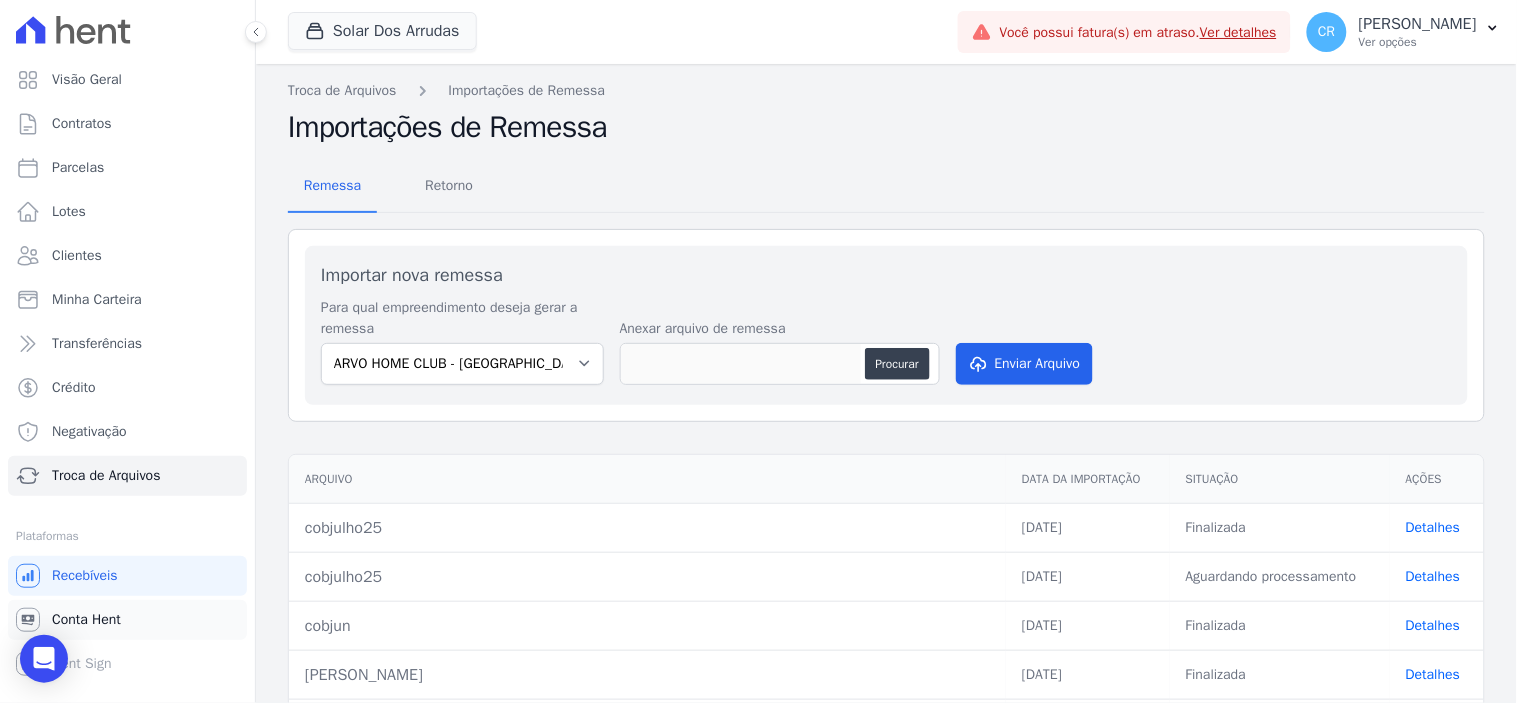 click on "Conta Hent" at bounding box center [86, 620] 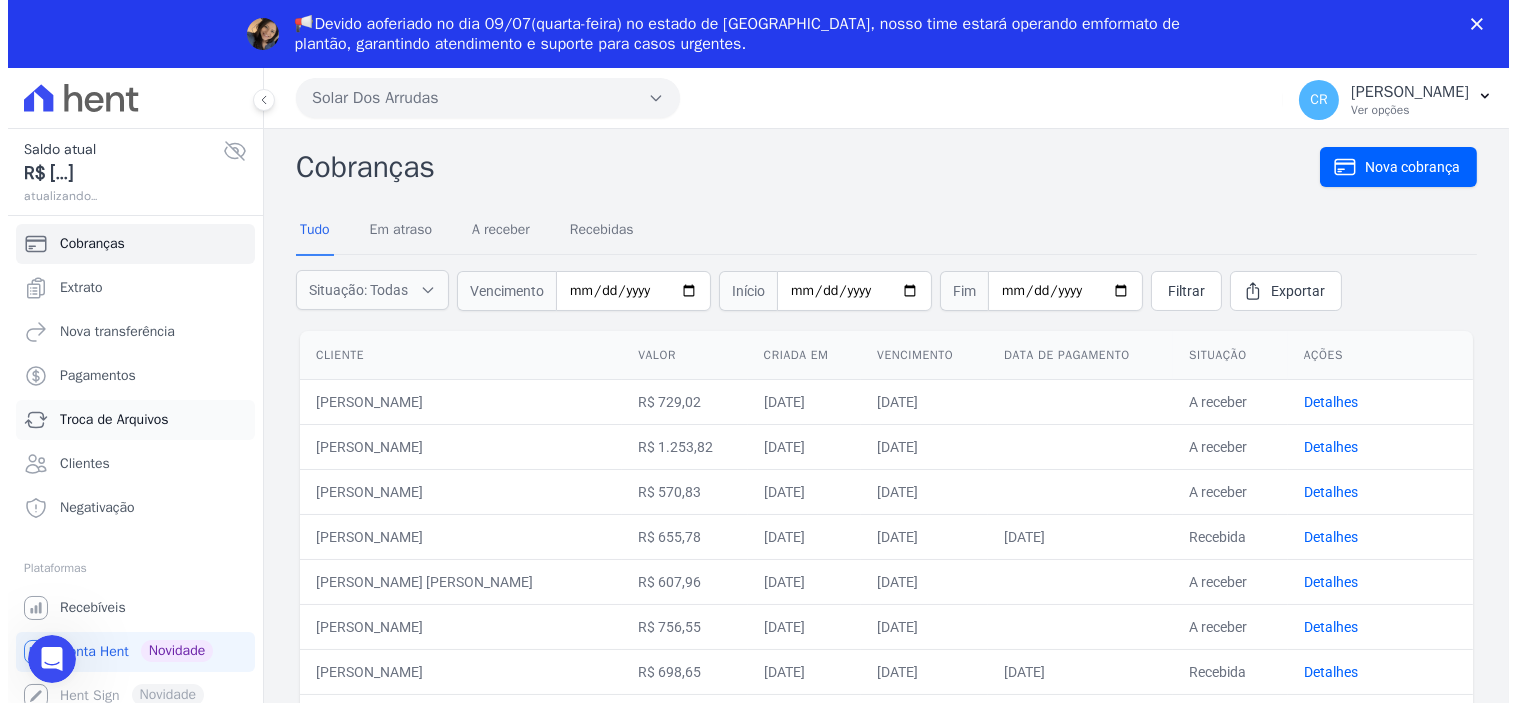 scroll, scrollTop: 0, scrollLeft: 0, axis: both 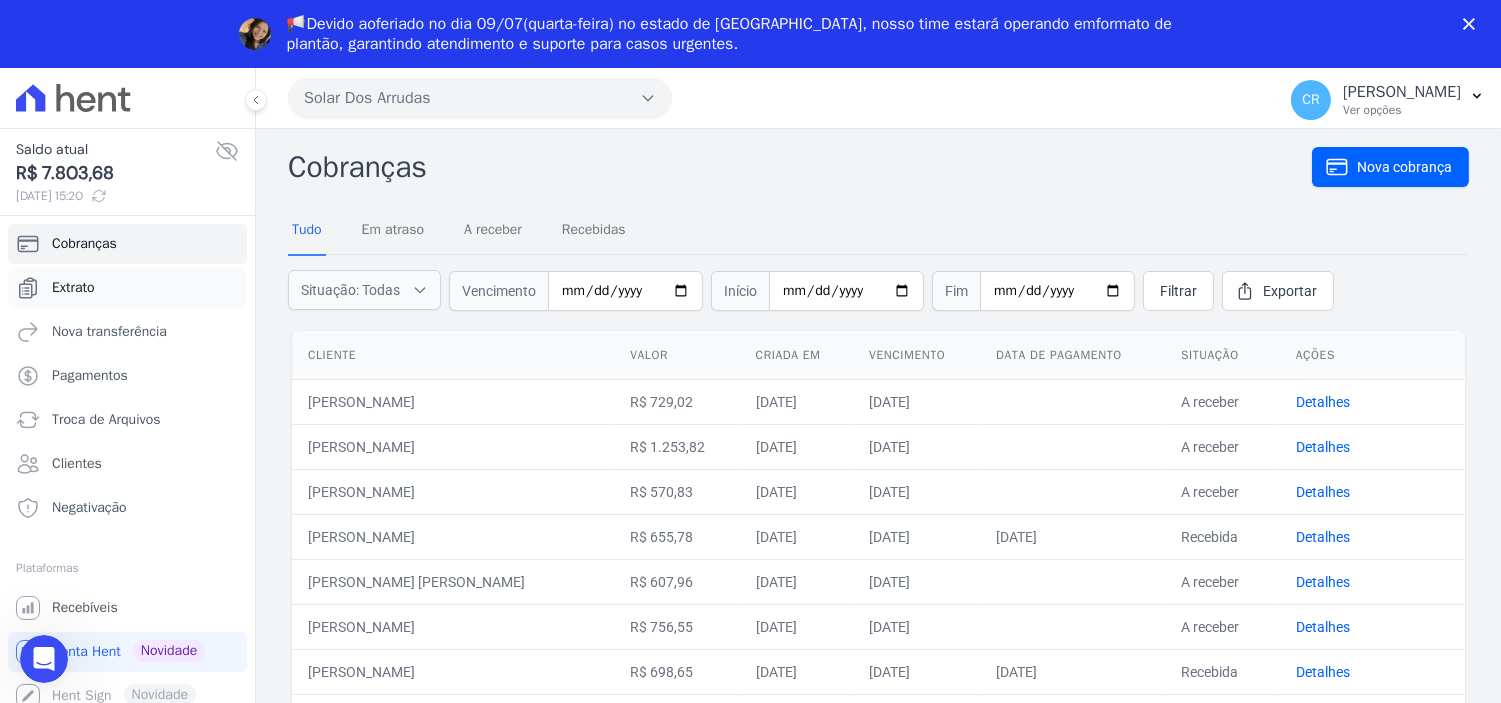 click on "Extrato" at bounding box center [127, 288] 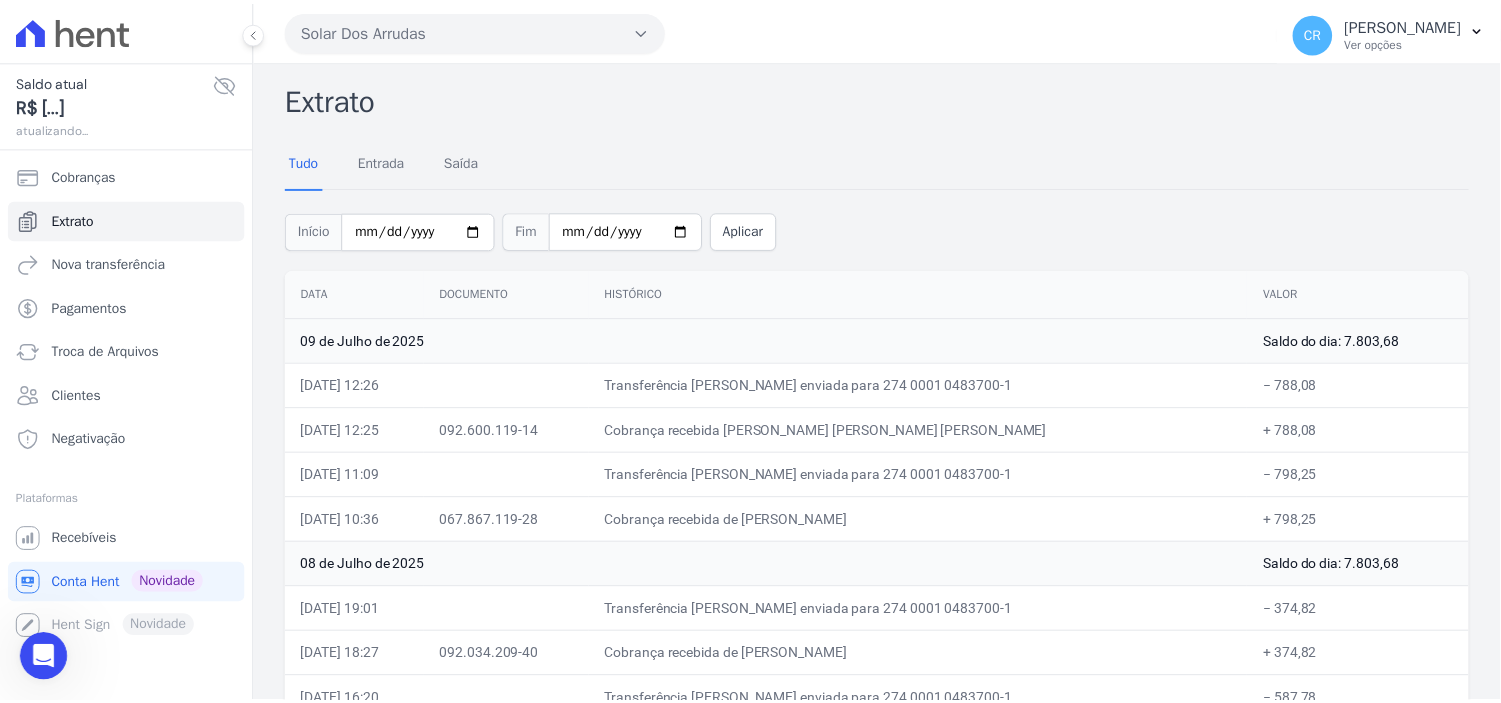 scroll, scrollTop: 0, scrollLeft: 0, axis: both 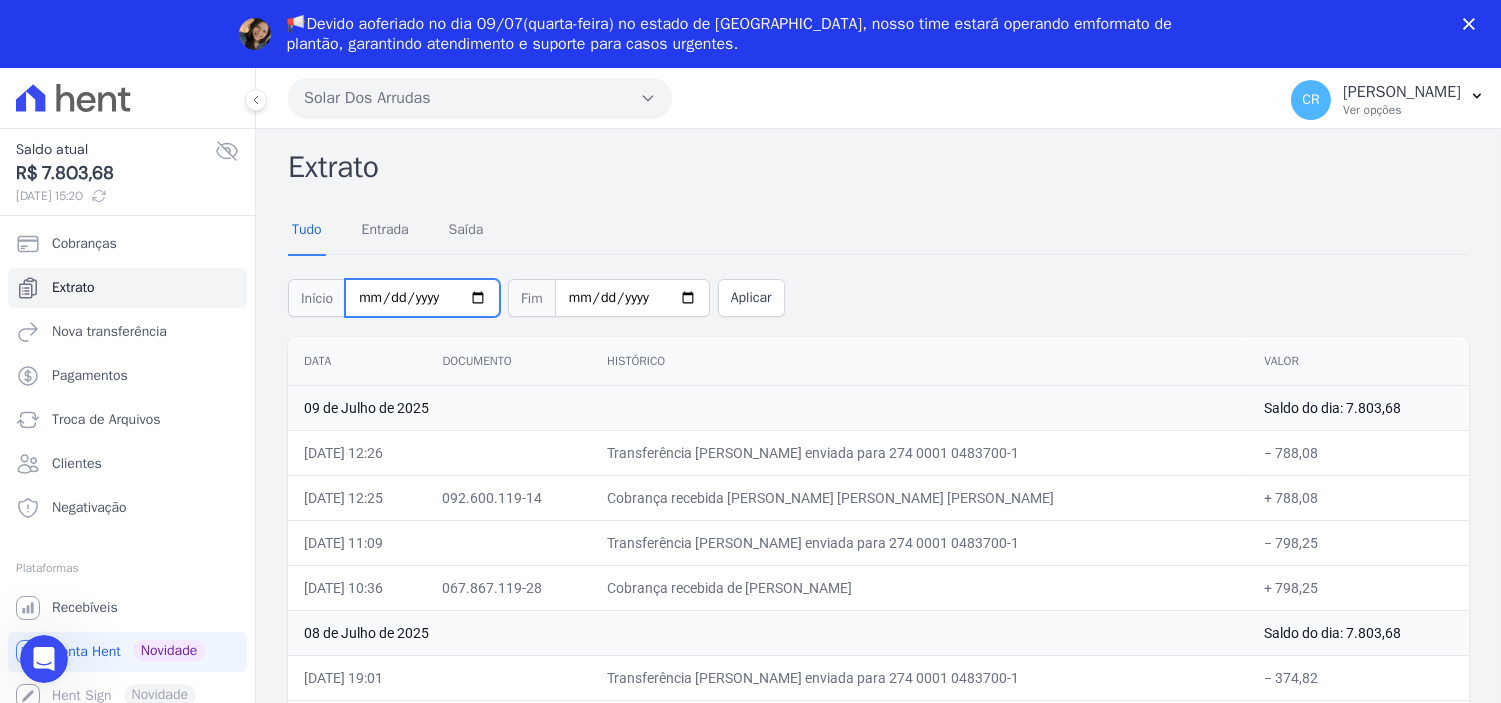 click on "2025-07-01" at bounding box center (422, 298) 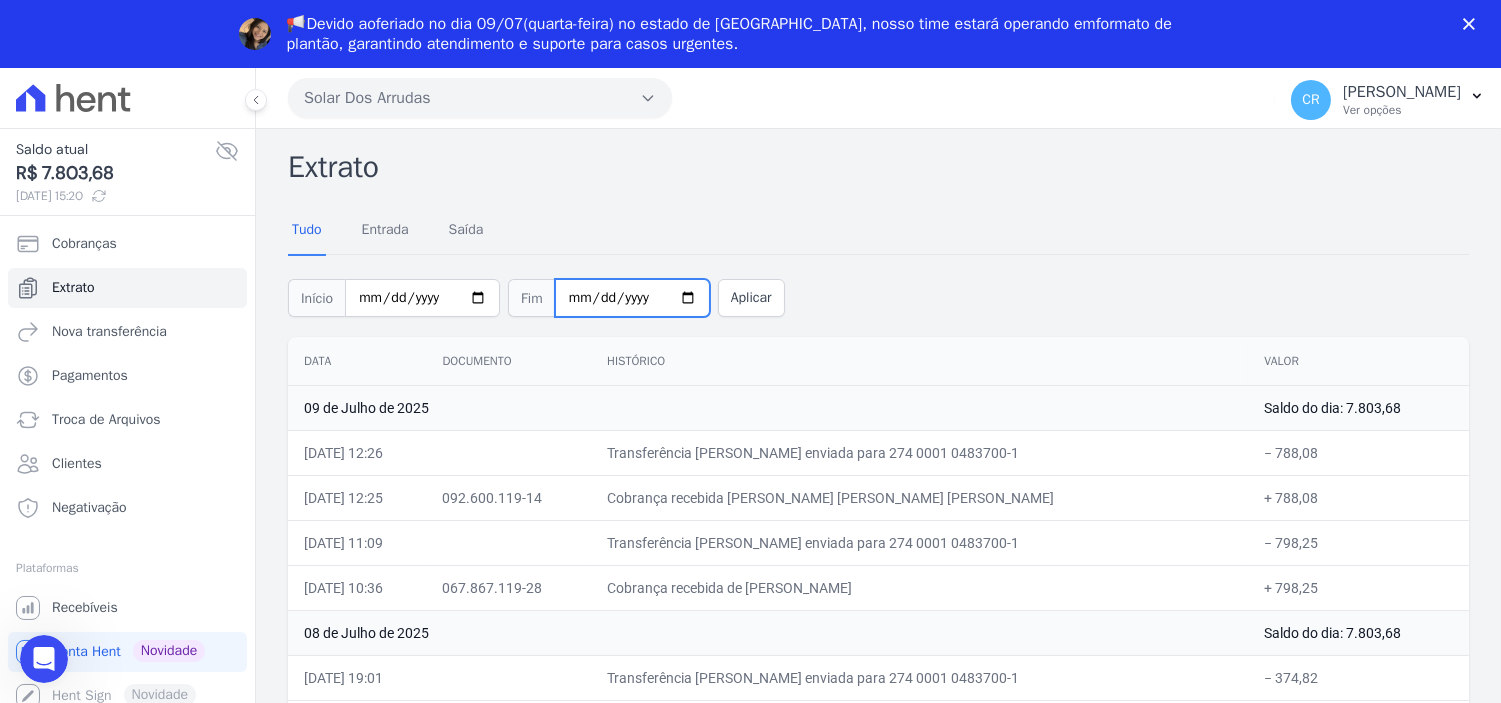 click on "2025-07-09" at bounding box center [632, 298] 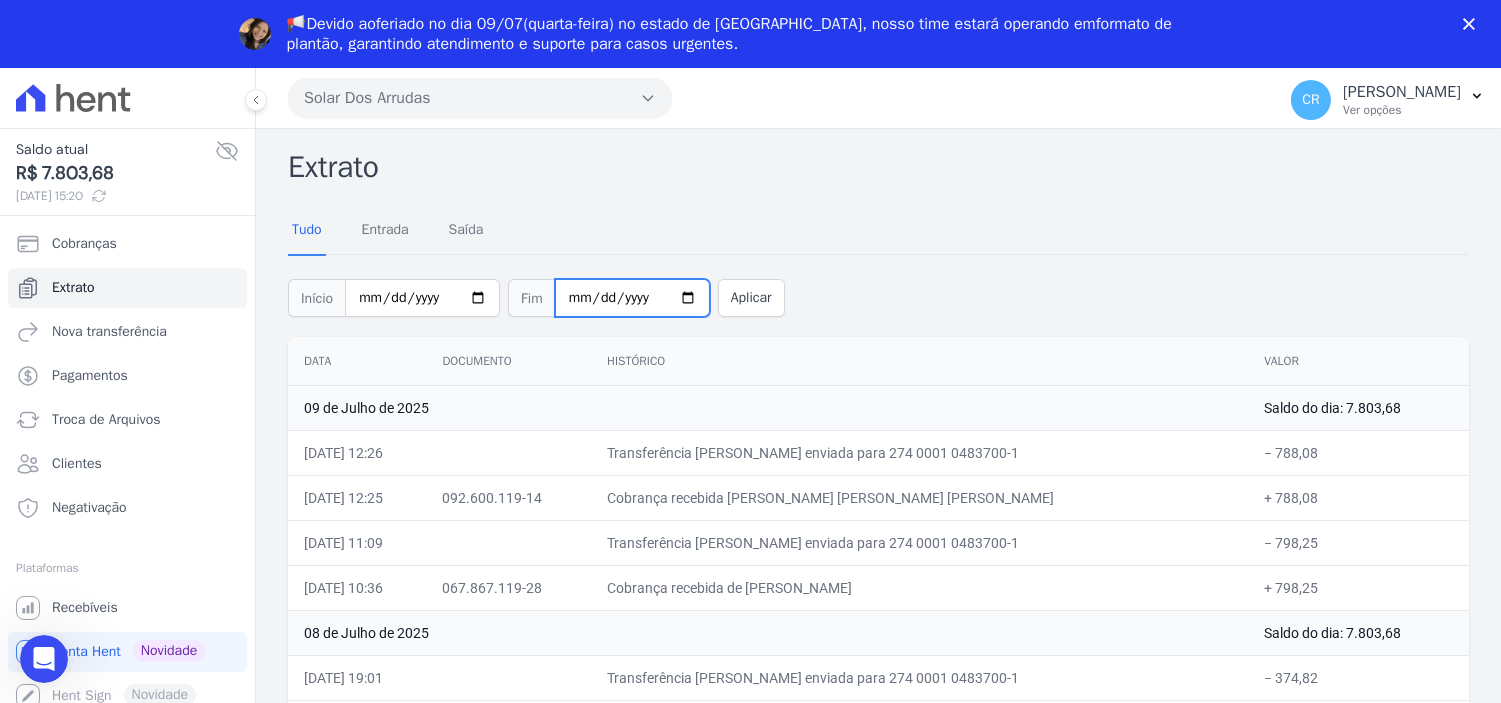 type on "2025-08-31" 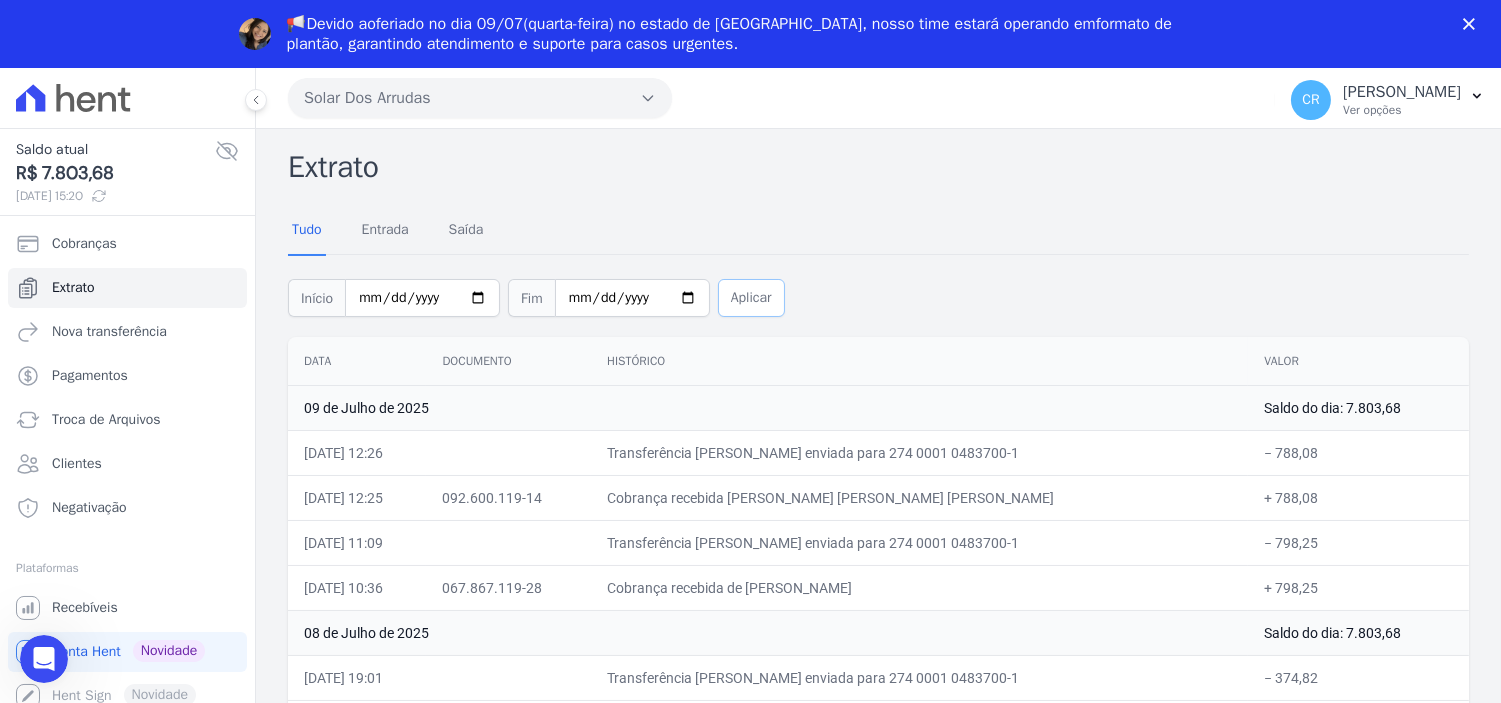 click on "Aplicar" at bounding box center [751, 298] 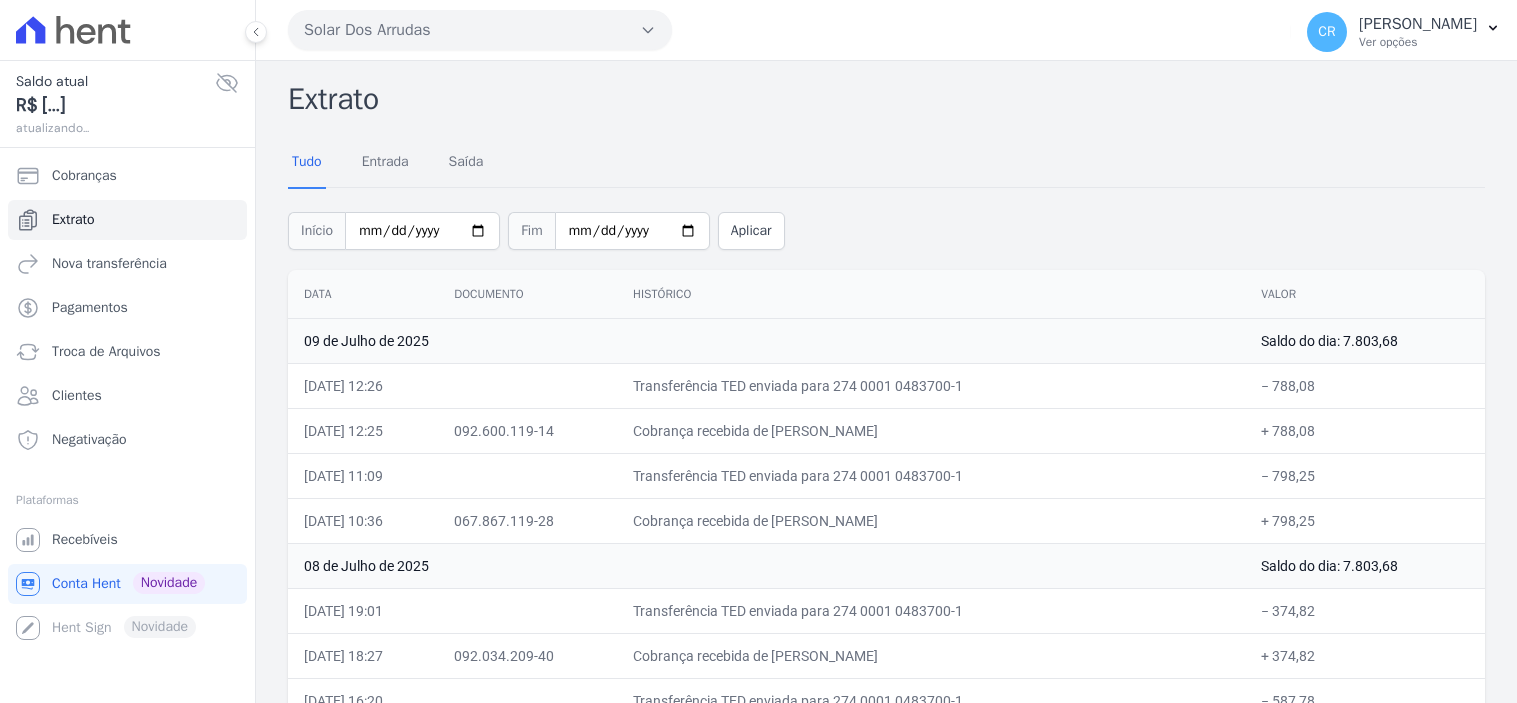 scroll, scrollTop: 0, scrollLeft: 0, axis: both 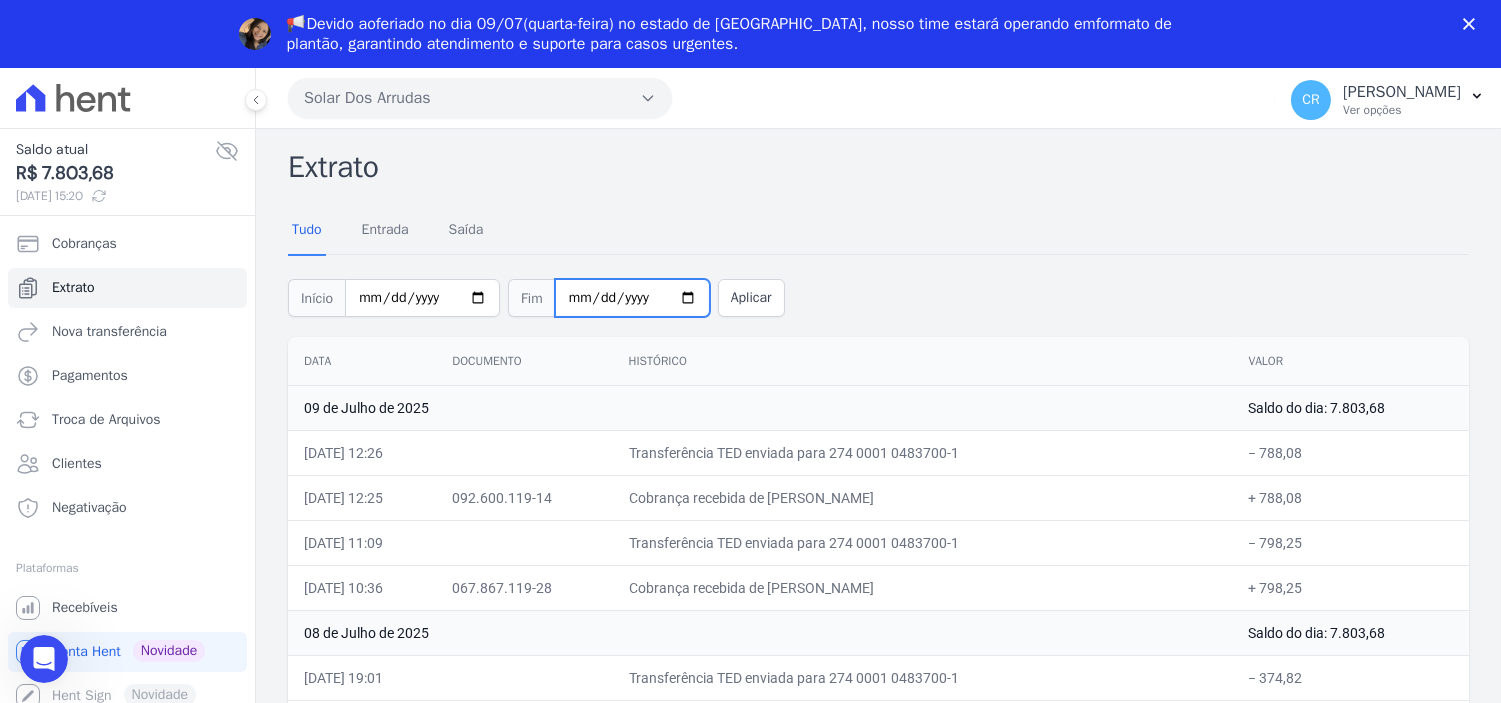 click on "[DATE]" at bounding box center [632, 298] 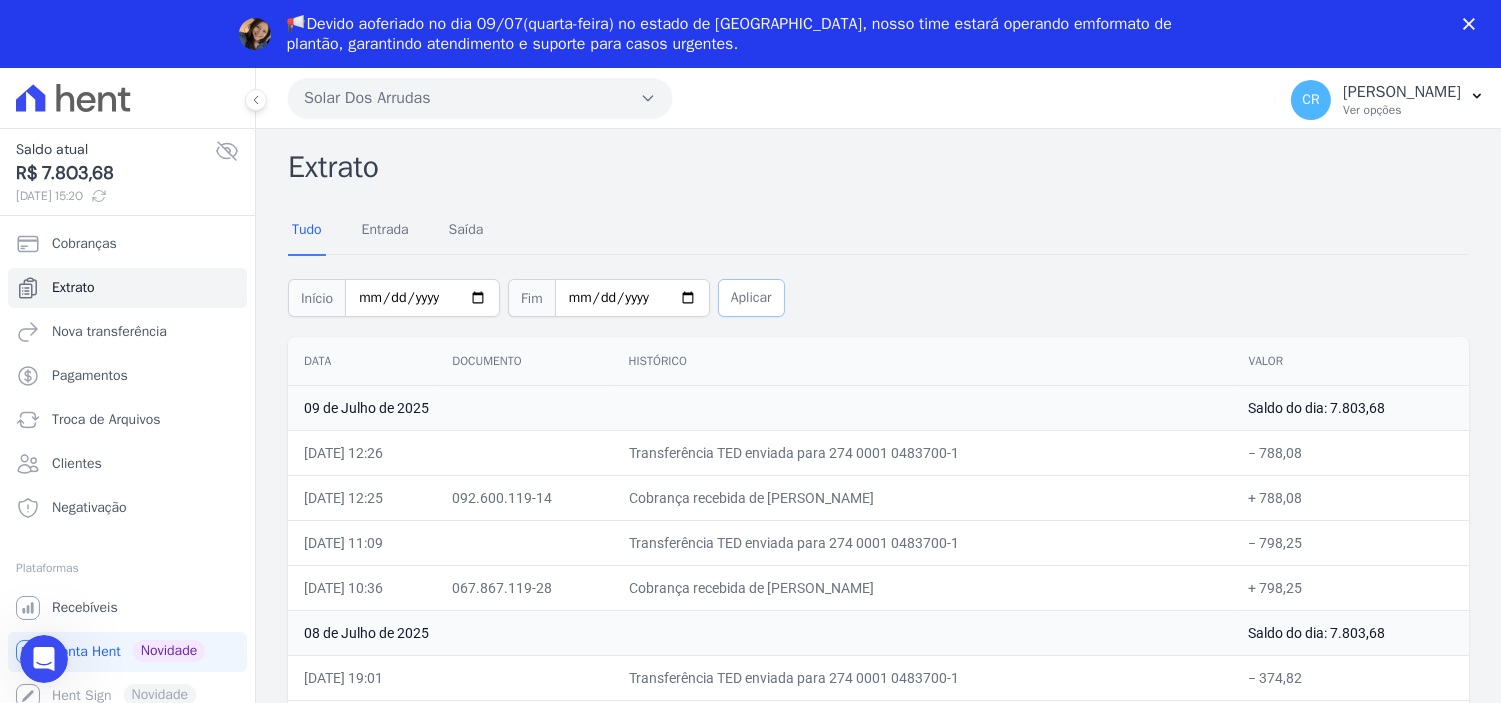 click on "Aplicar" at bounding box center (751, 298) 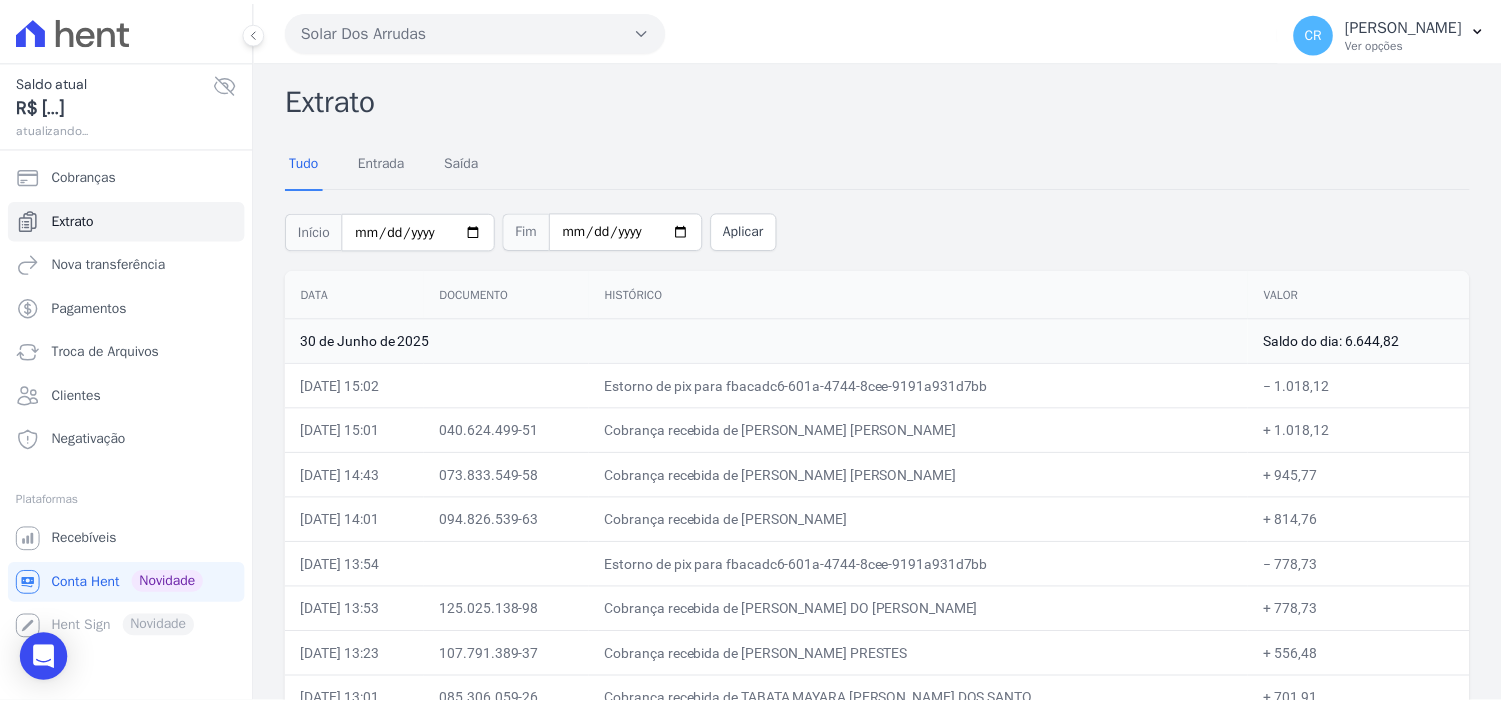 scroll, scrollTop: 0, scrollLeft: 0, axis: both 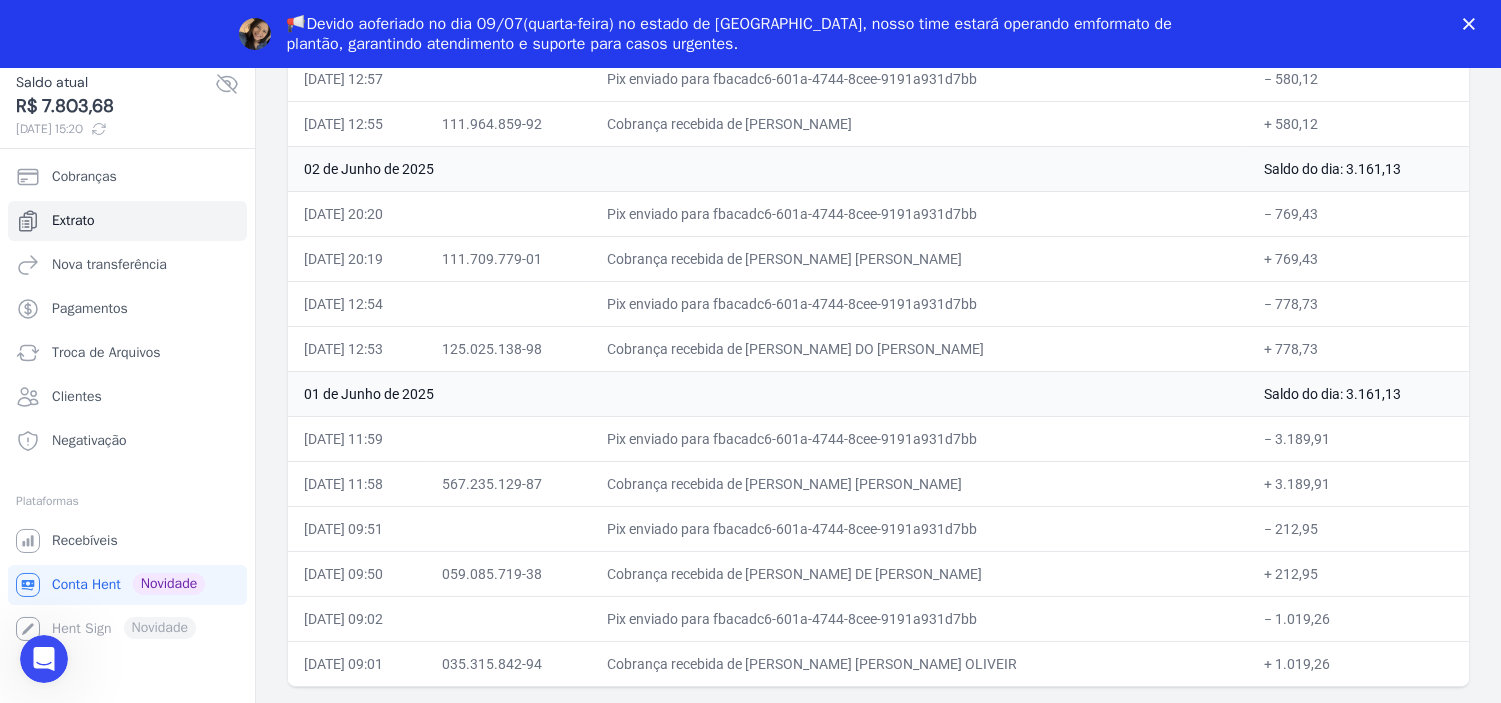drag, startPoint x: 301, startPoint y: 453, endPoint x: 1325, endPoint y: 665, distance: 1045.7151 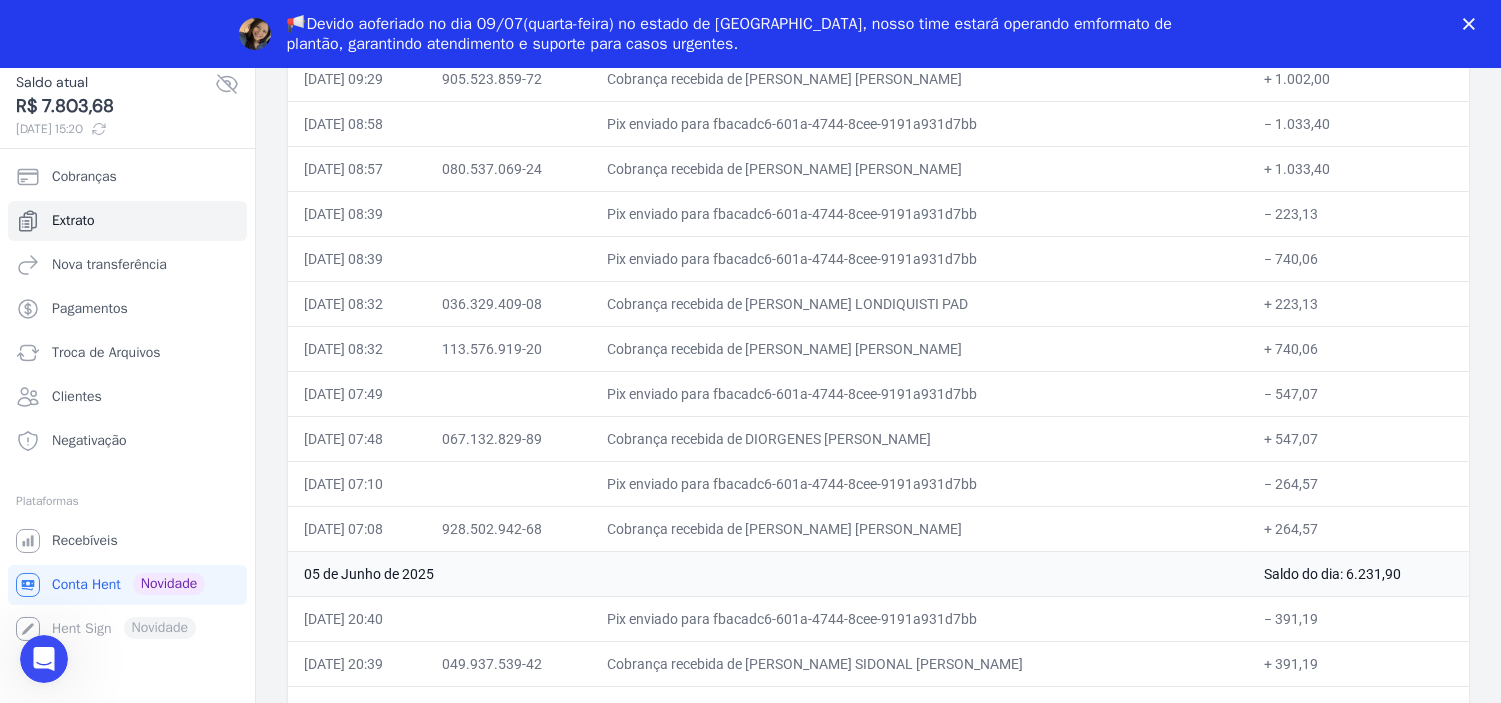 scroll, scrollTop: 10780, scrollLeft: 0, axis: vertical 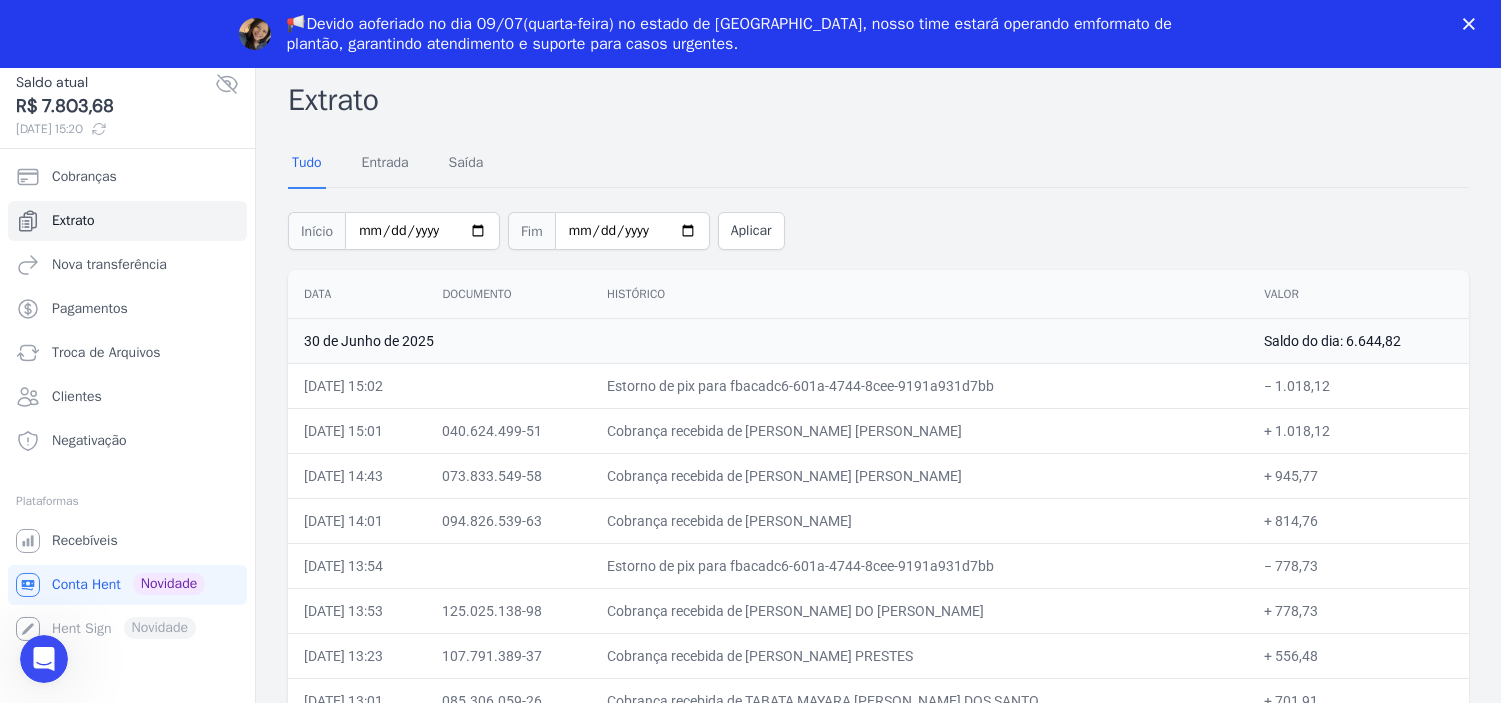 click on "Saldo do dia:  6.644,82" at bounding box center (1358, 341) 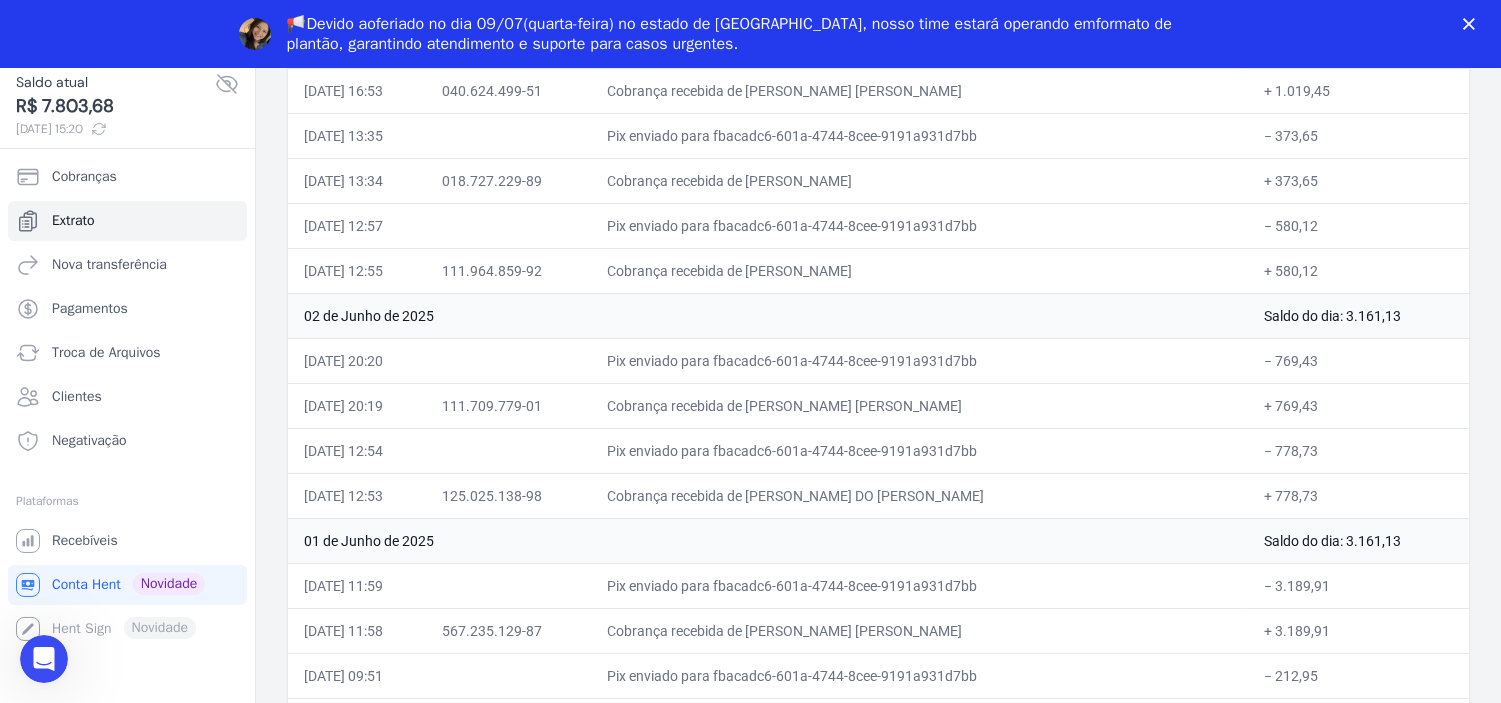 scroll, scrollTop: 12891, scrollLeft: 0, axis: vertical 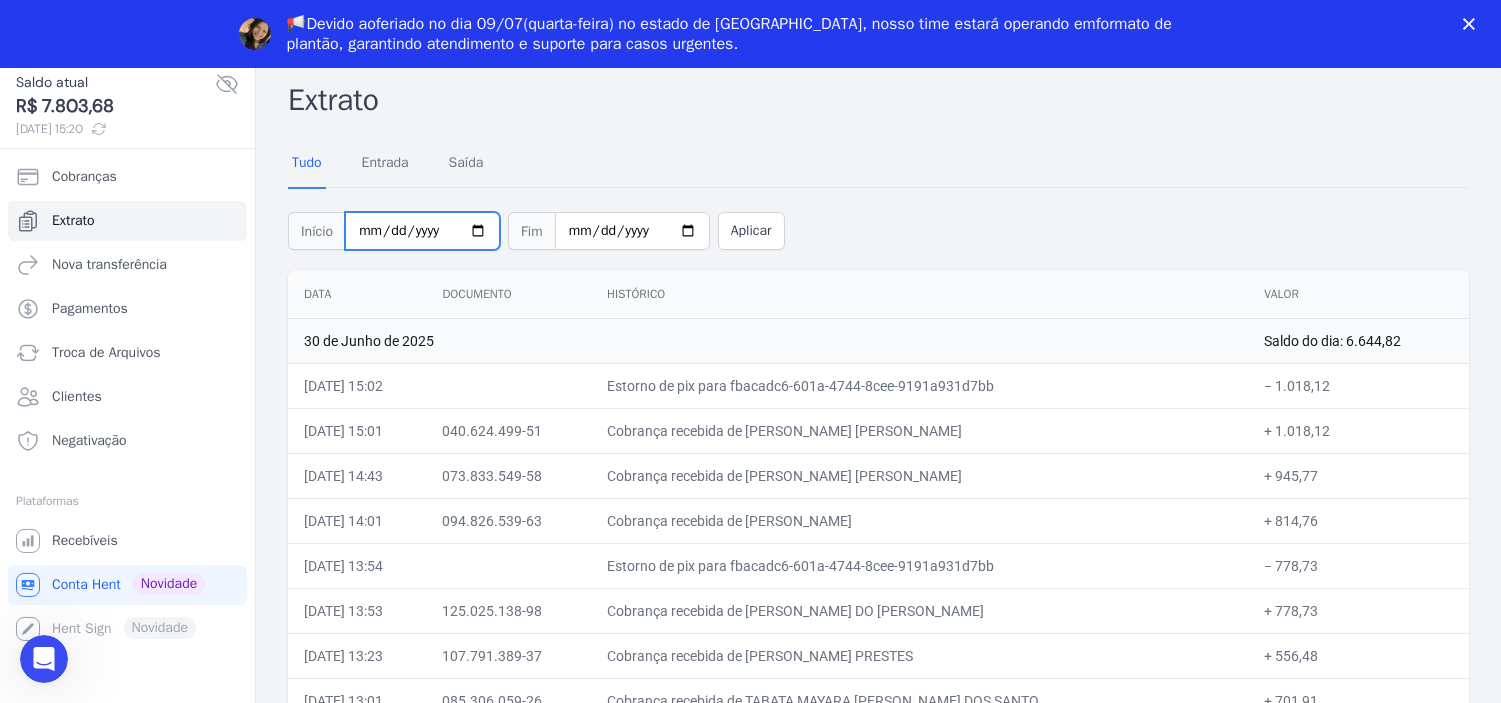 click on "[DATE]" at bounding box center [422, 231] 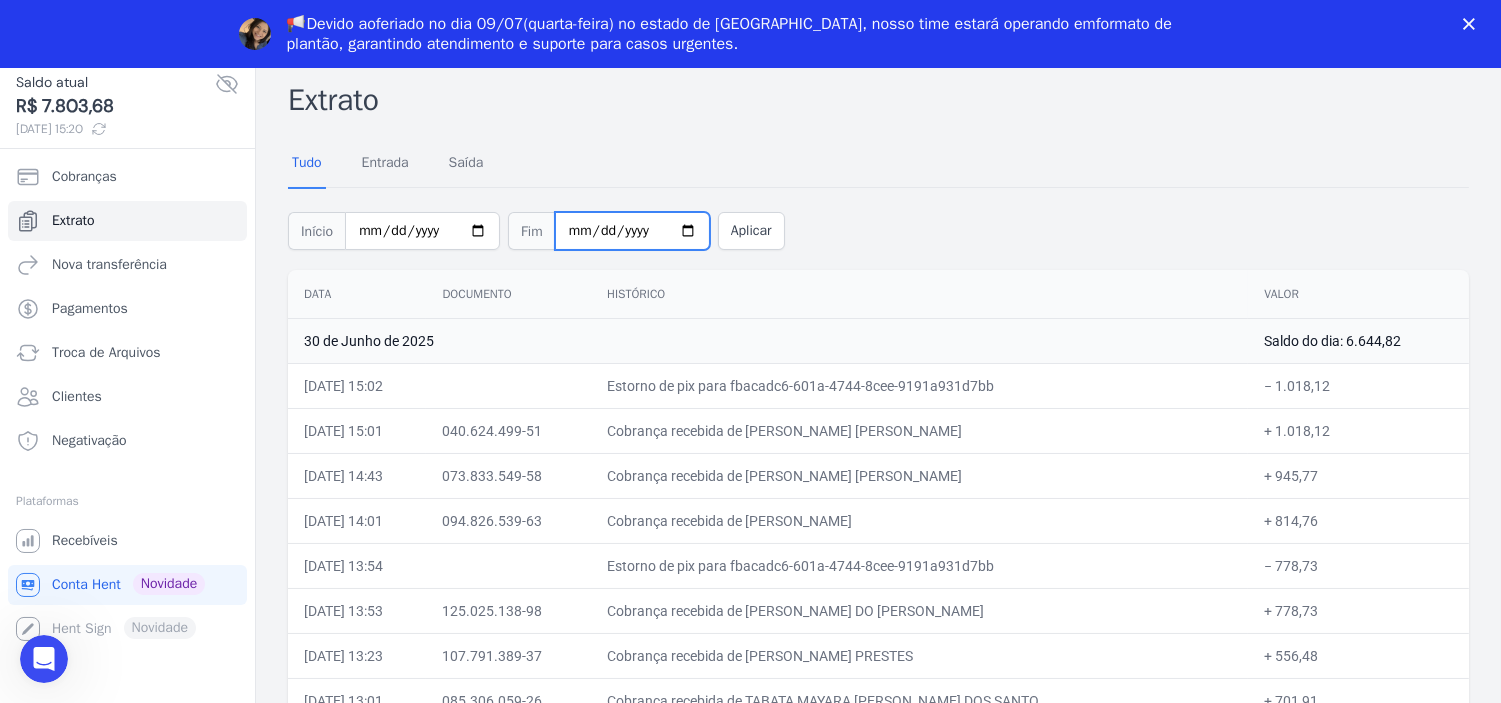 click on "[DATE]" at bounding box center [632, 231] 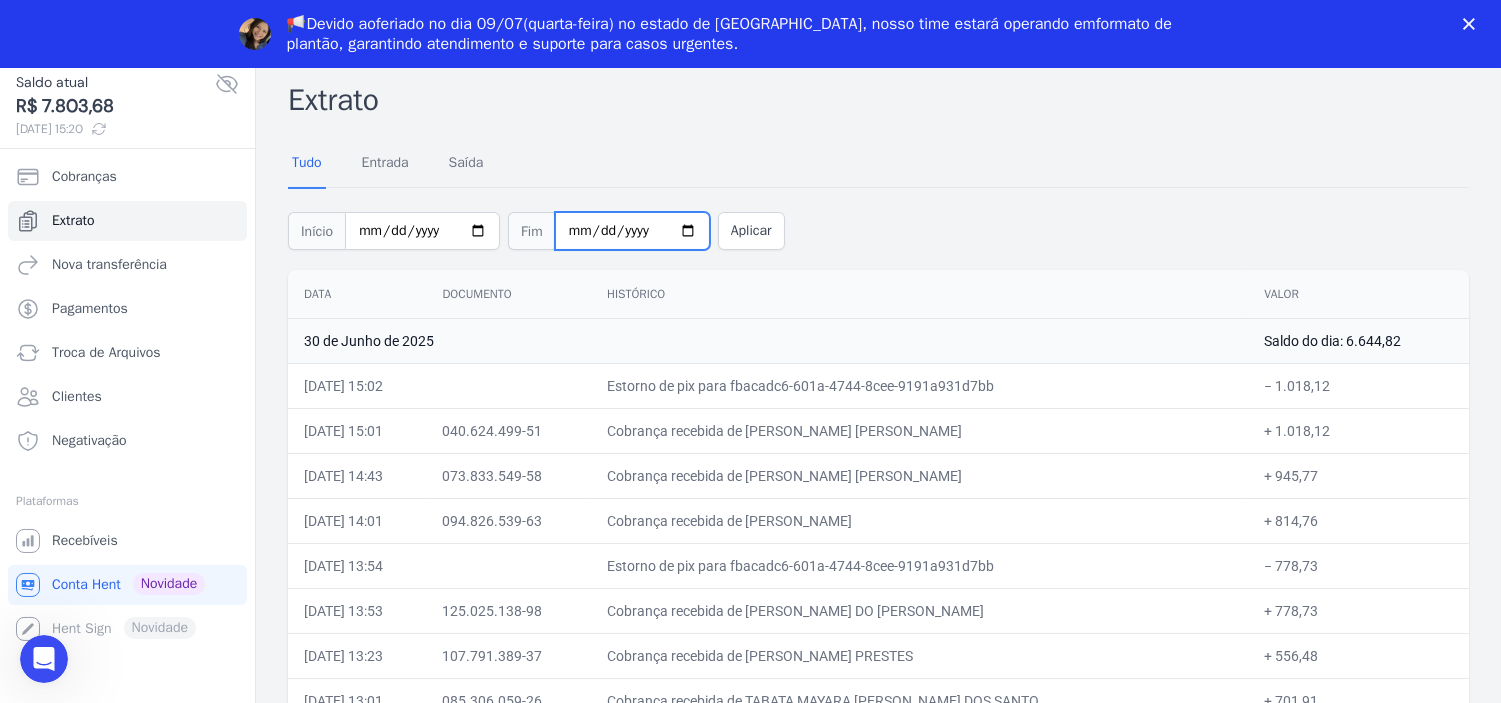type on "2025-05-31" 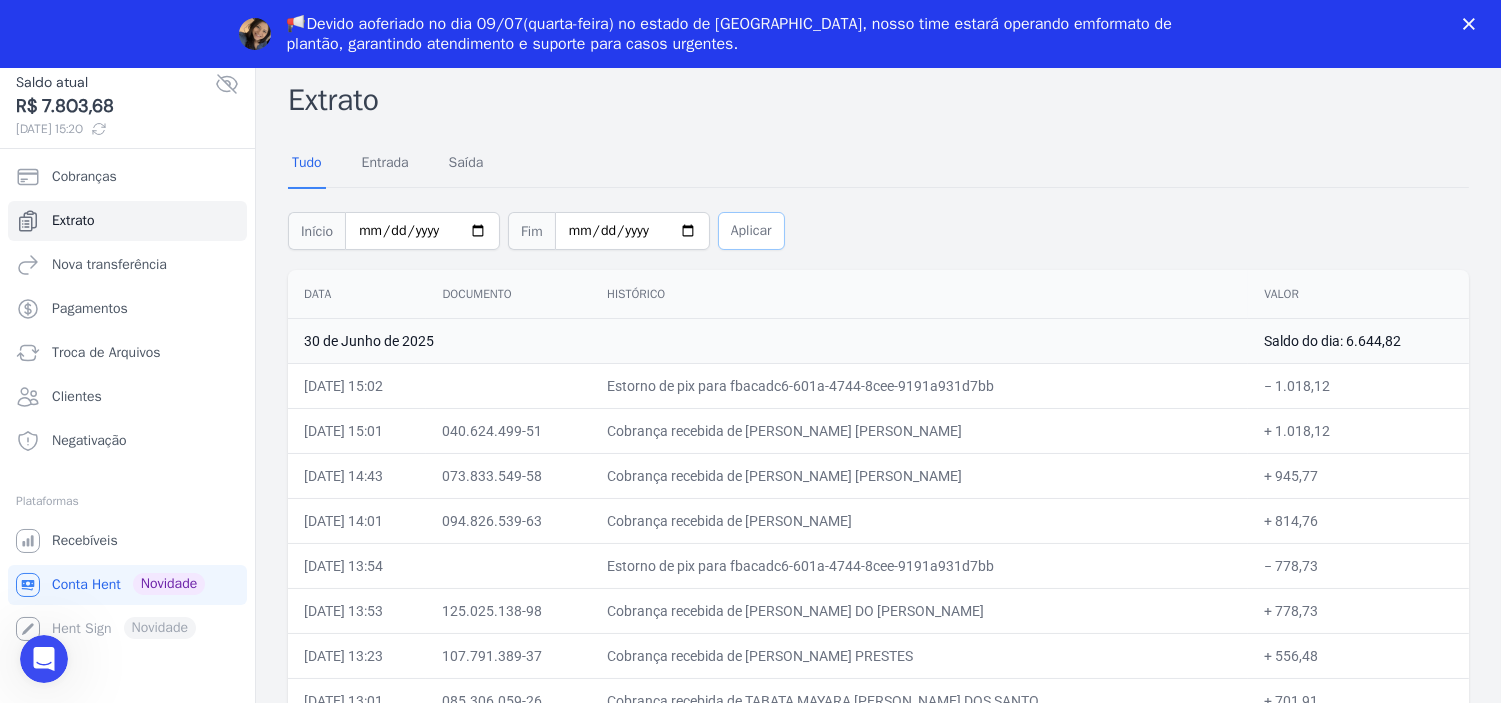 click on "Aplicar" at bounding box center [751, 231] 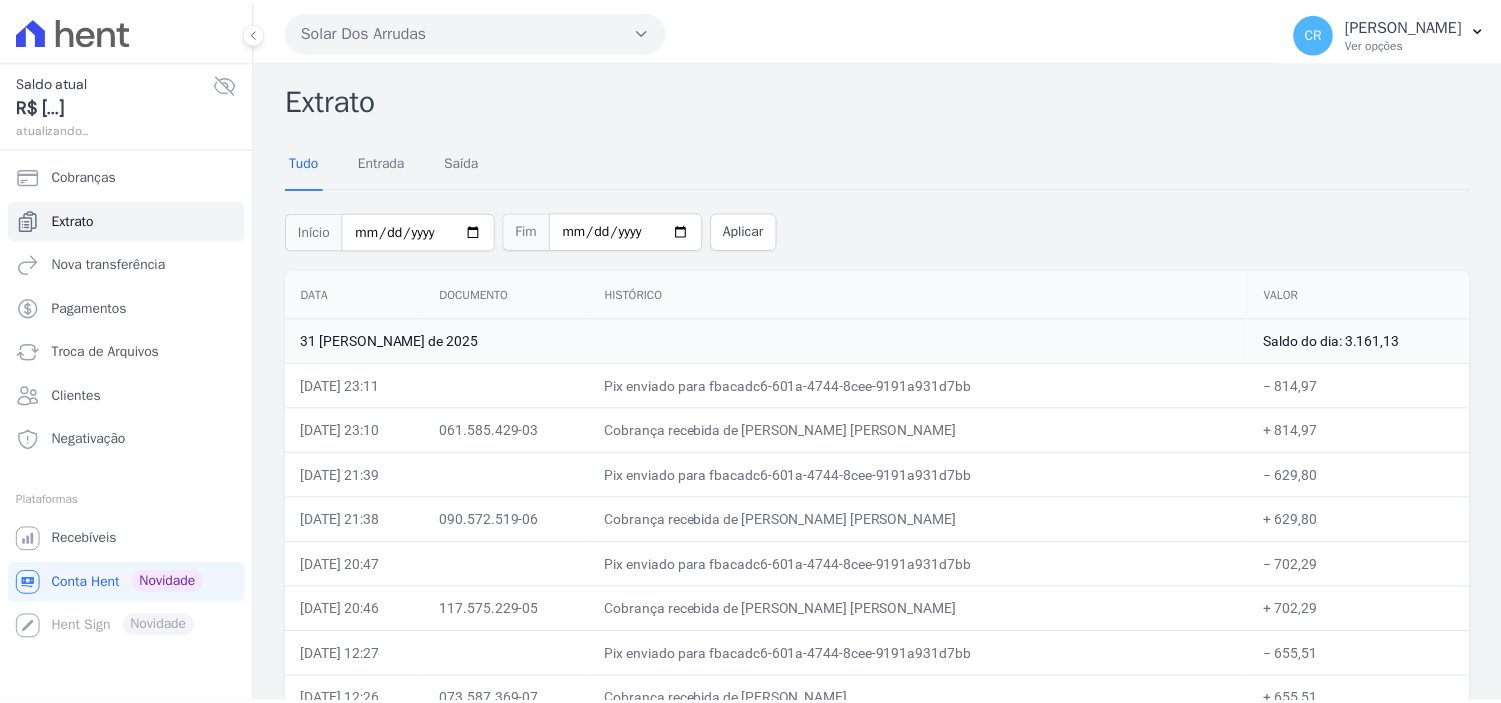 scroll, scrollTop: 0, scrollLeft: 0, axis: both 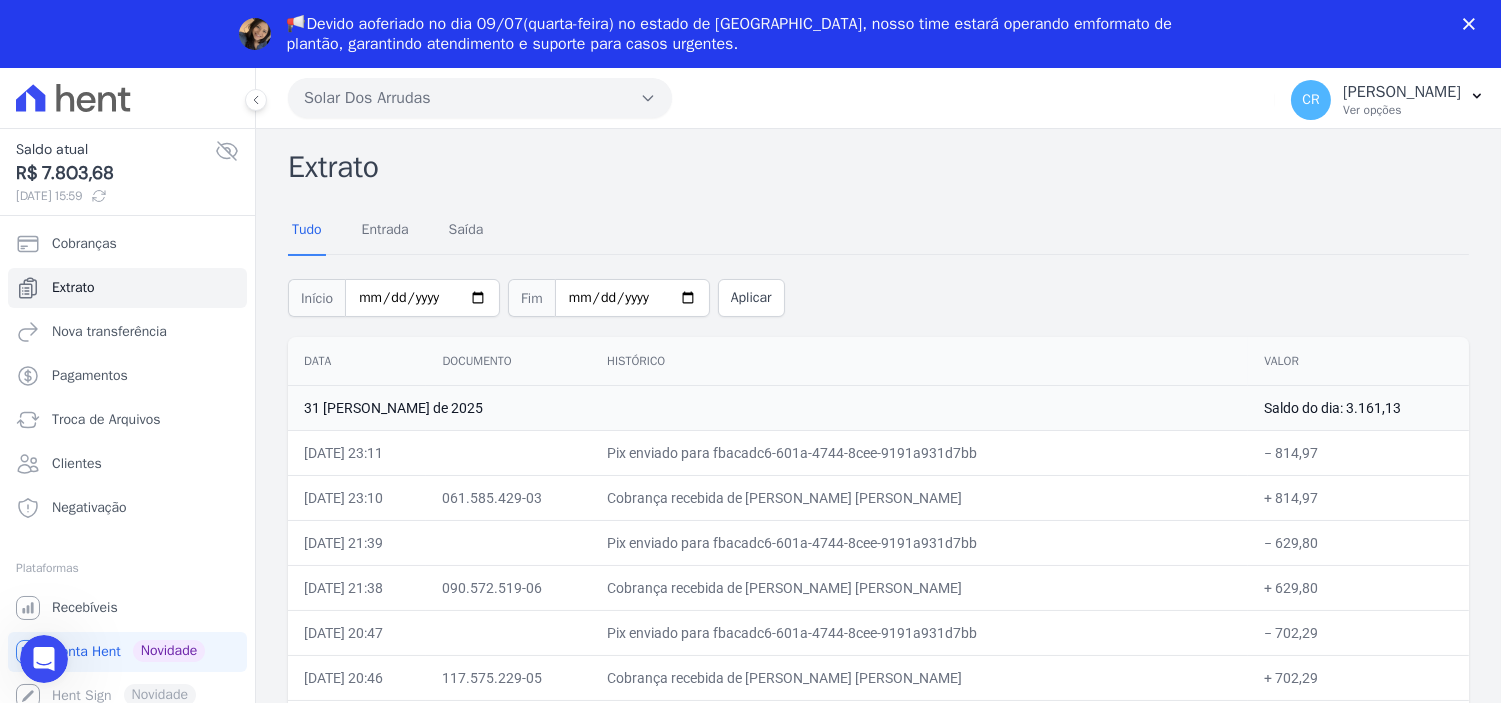 click on "31/05/2025, 23:11" at bounding box center [357, 453] 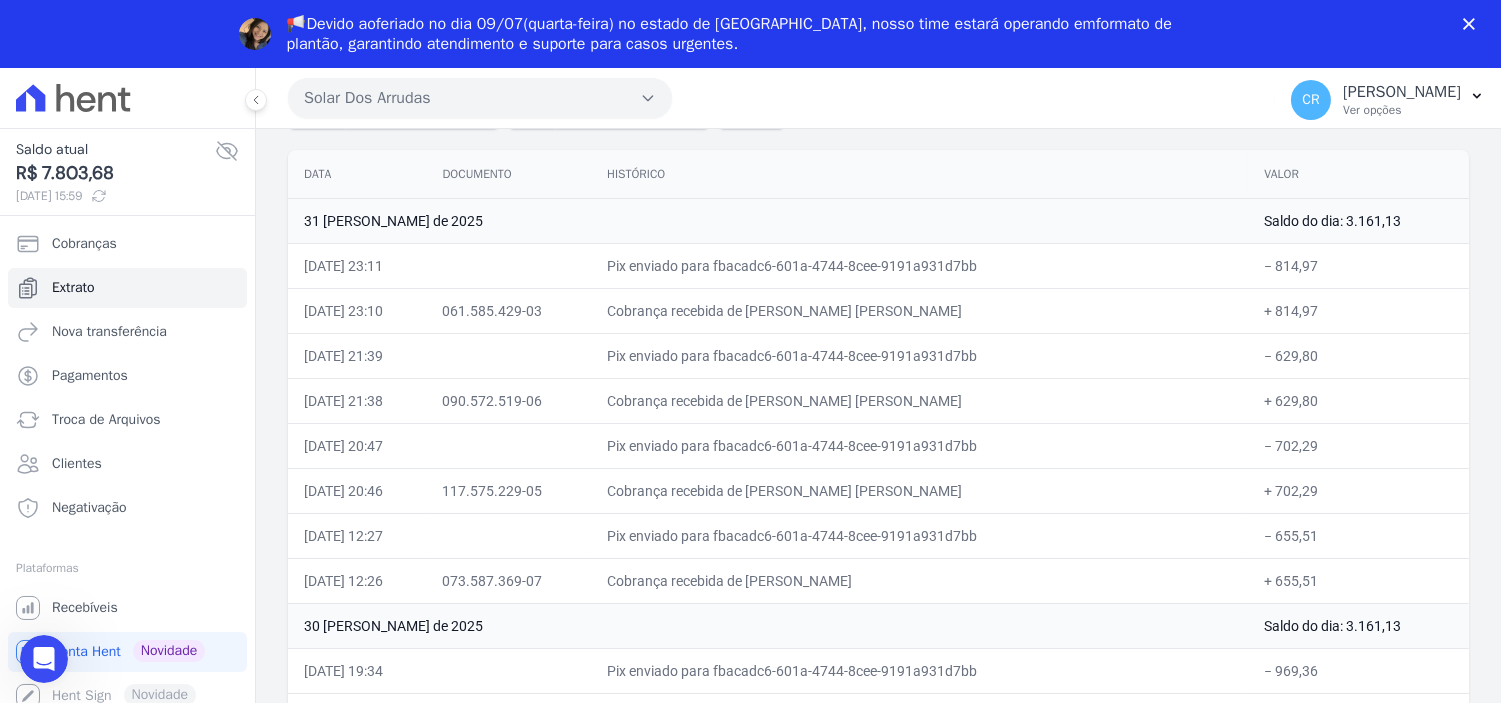scroll, scrollTop: 222, scrollLeft: 0, axis: vertical 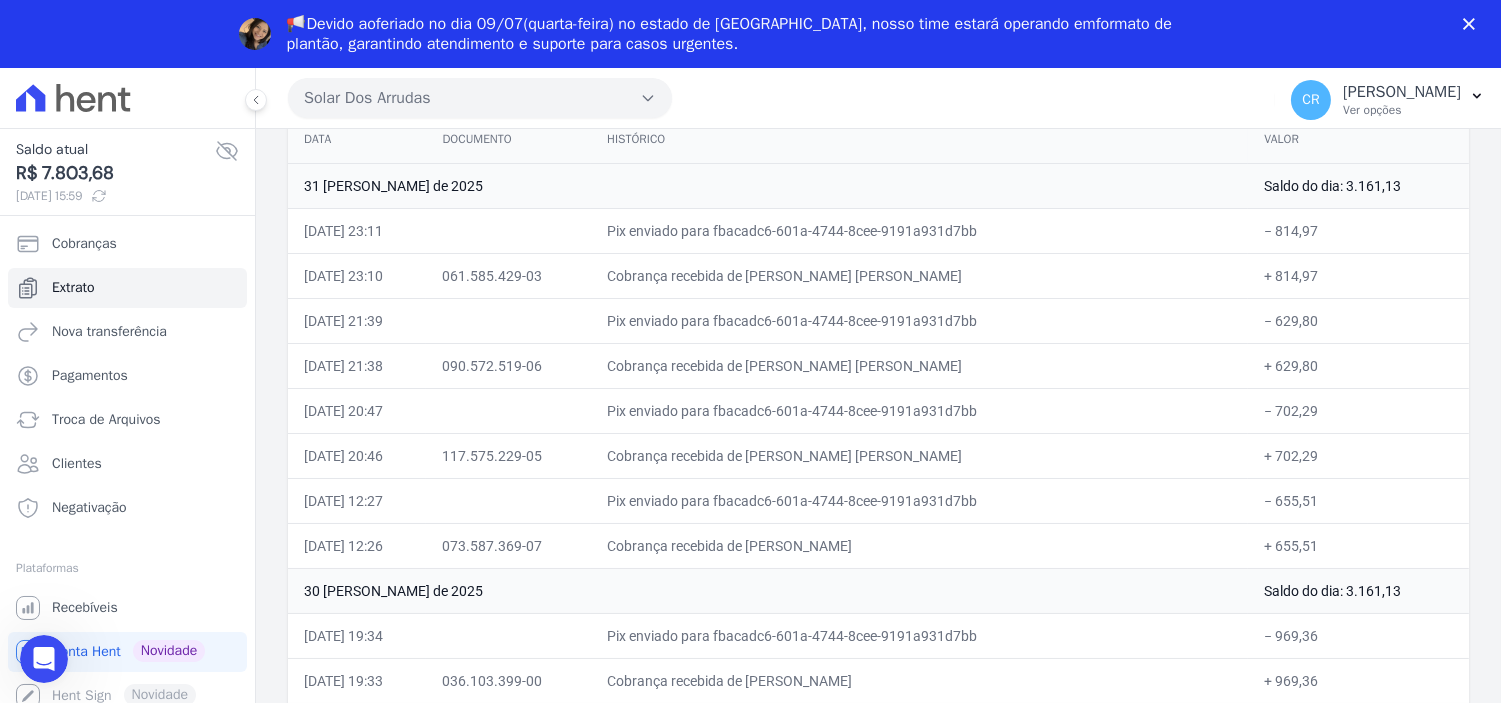 drag, startPoint x: 303, startPoint y: 454, endPoint x: 1346, endPoint y: 551, distance: 1047.5009 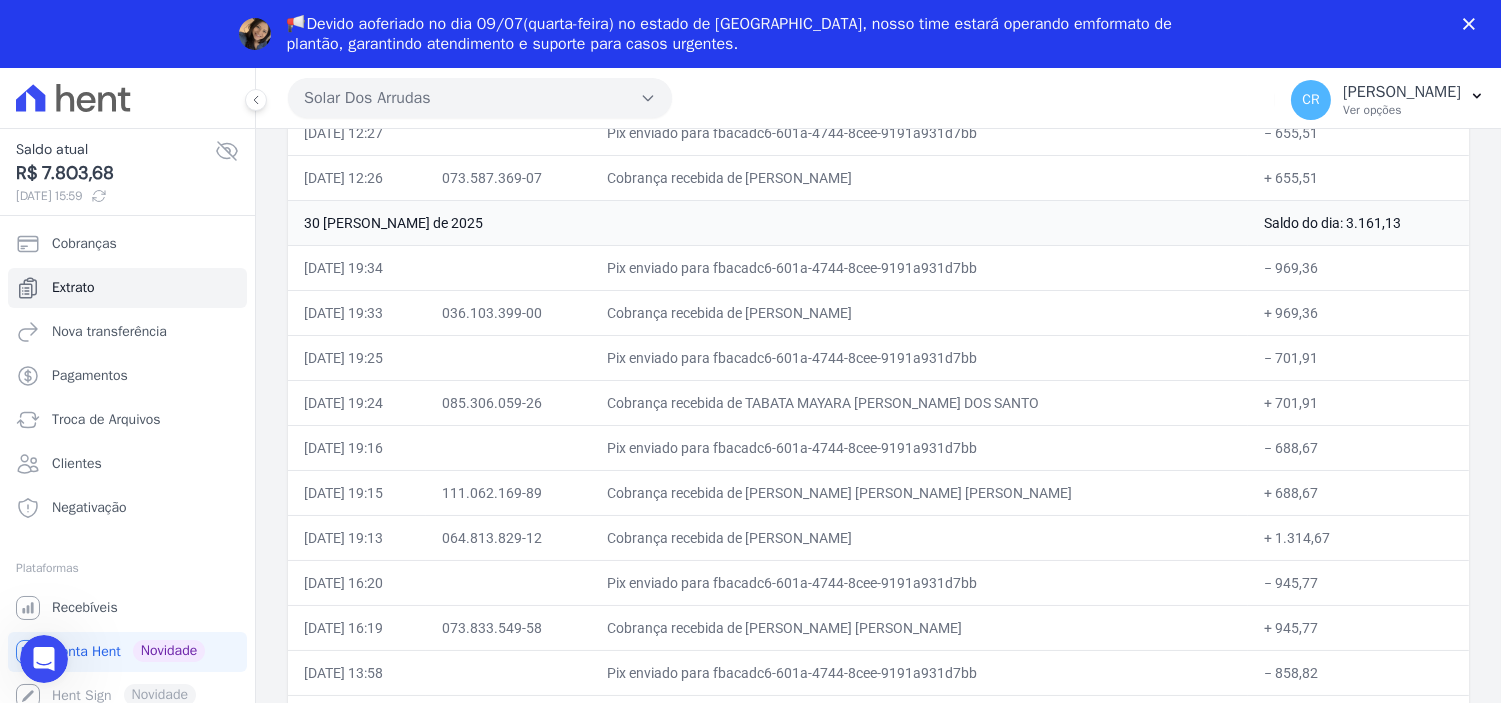 scroll, scrollTop: 555, scrollLeft: 0, axis: vertical 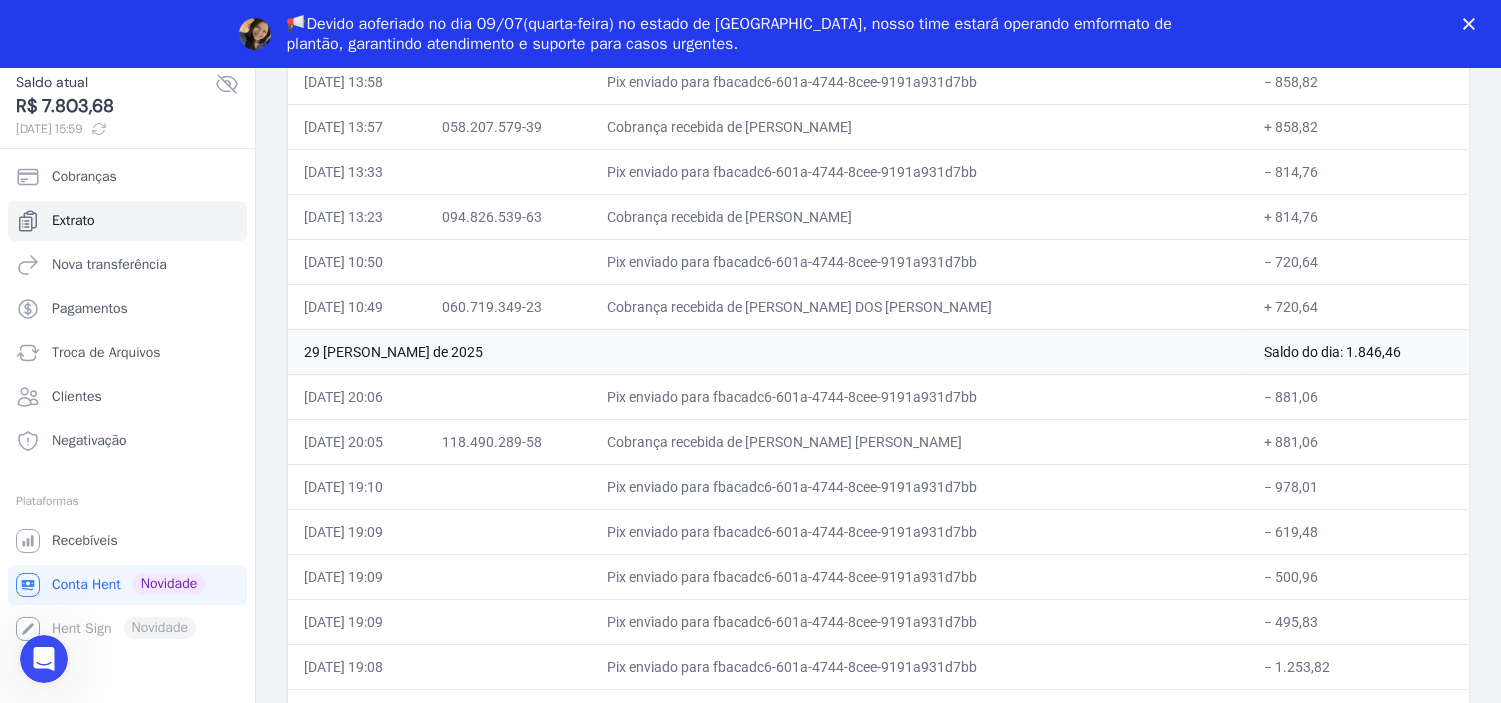 drag, startPoint x: 304, startPoint y: 307, endPoint x: 1291, endPoint y: 306, distance: 987.0005 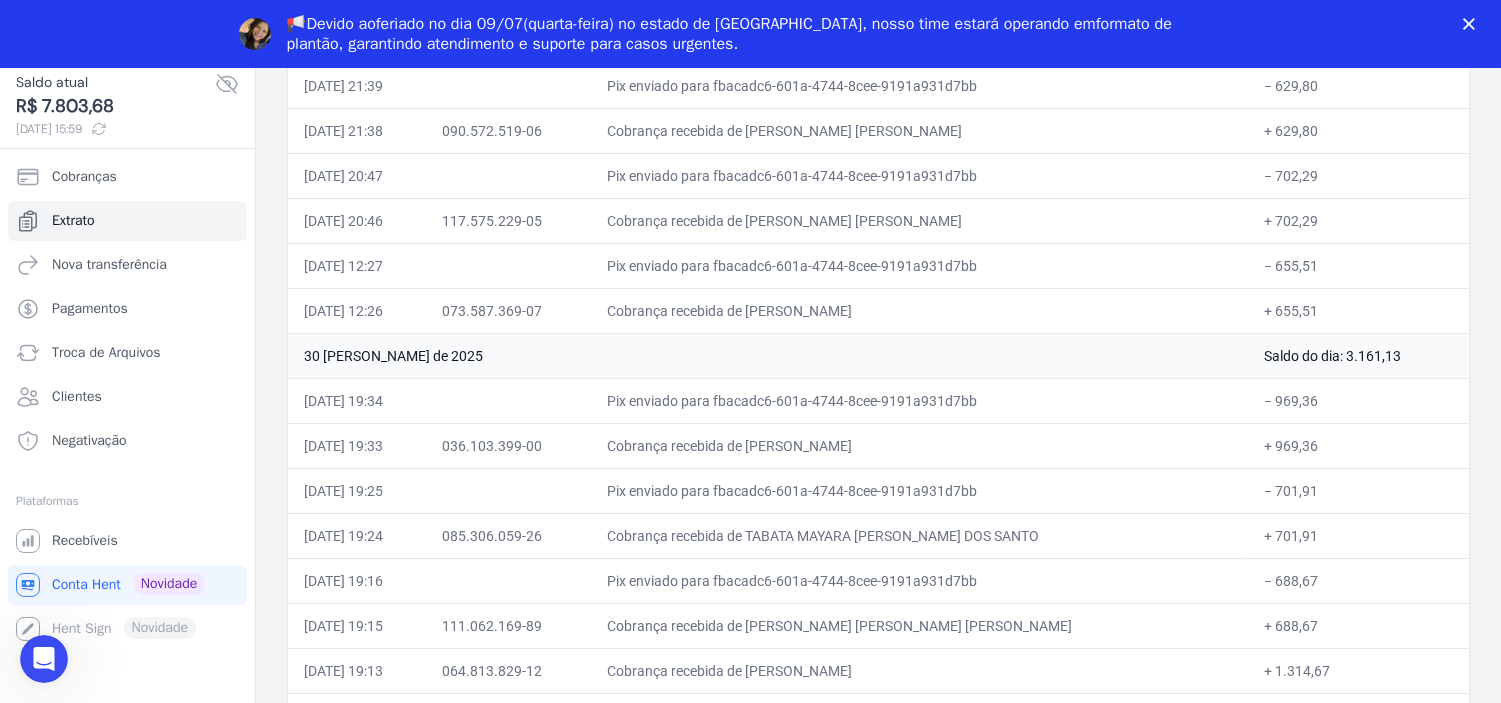 scroll, scrollTop: 447, scrollLeft: 0, axis: vertical 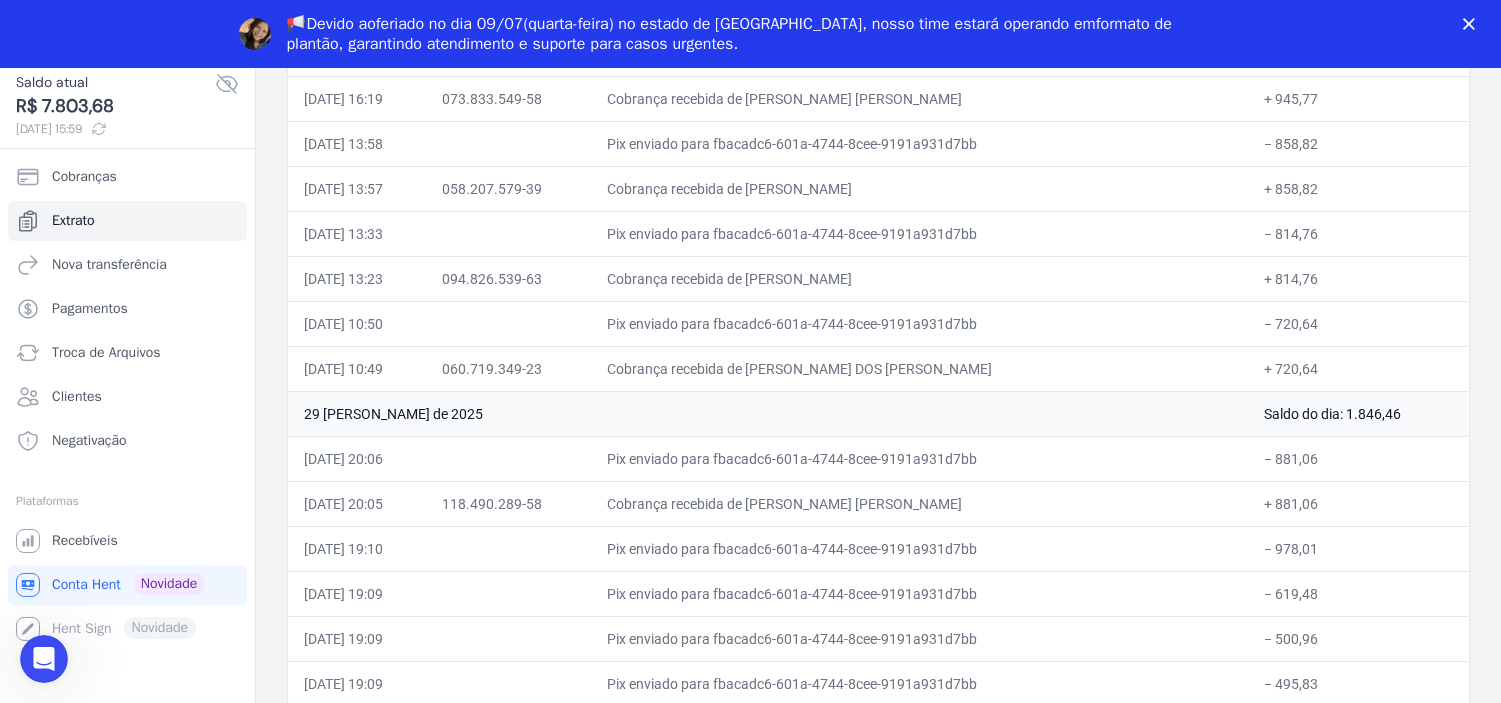 drag, startPoint x: 305, startPoint y: 338, endPoint x: 1324, endPoint y: 357, distance: 1019.1771 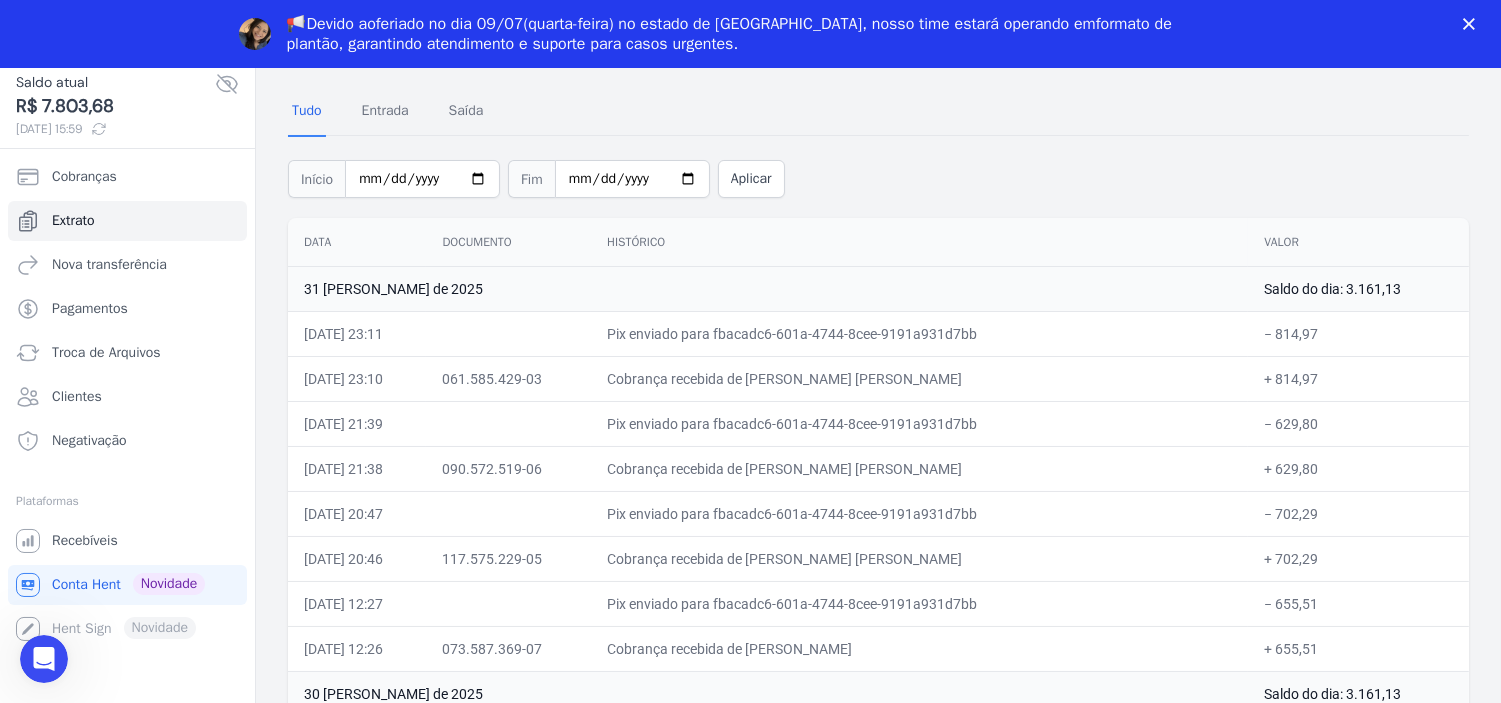scroll, scrollTop: 0, scrollLeft: 0, axis: both 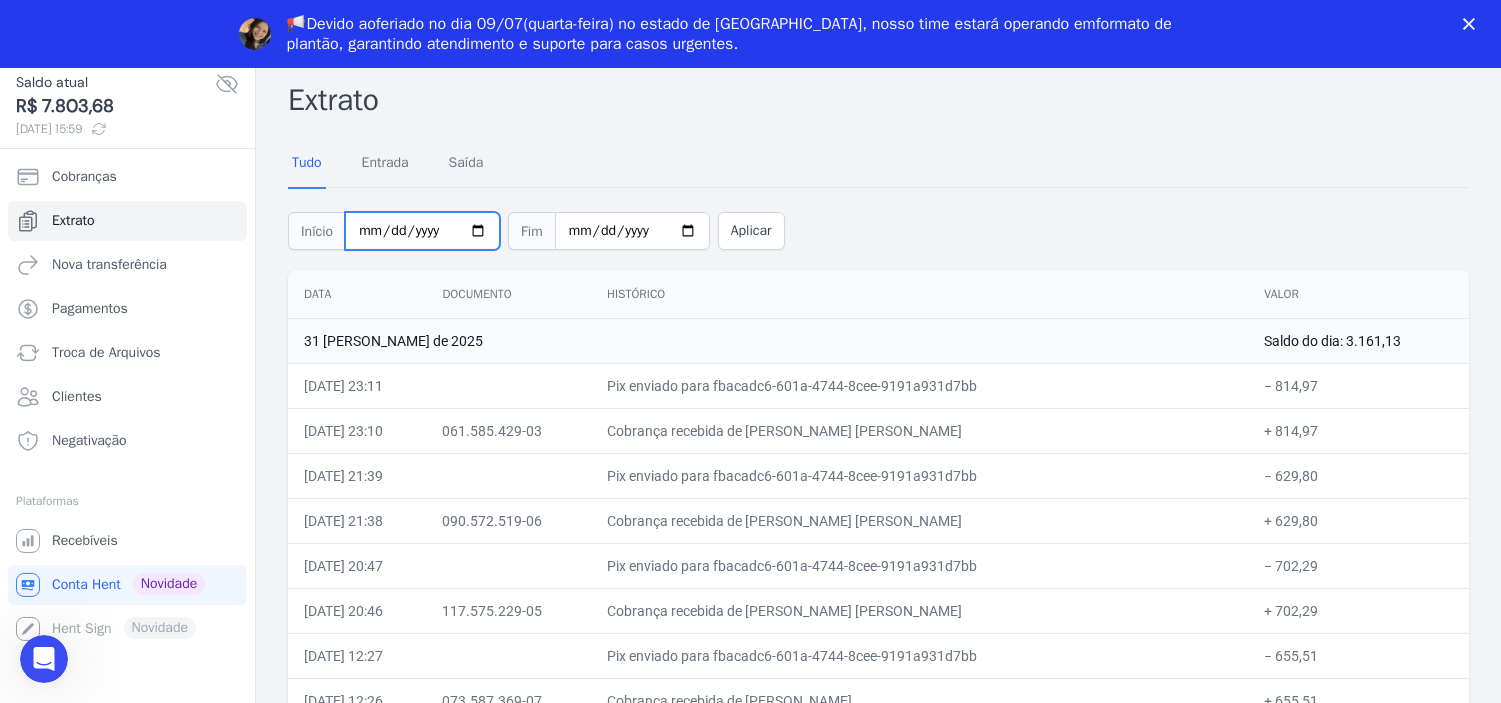 click on "2025-05-01" at bounding box center (422, 231) 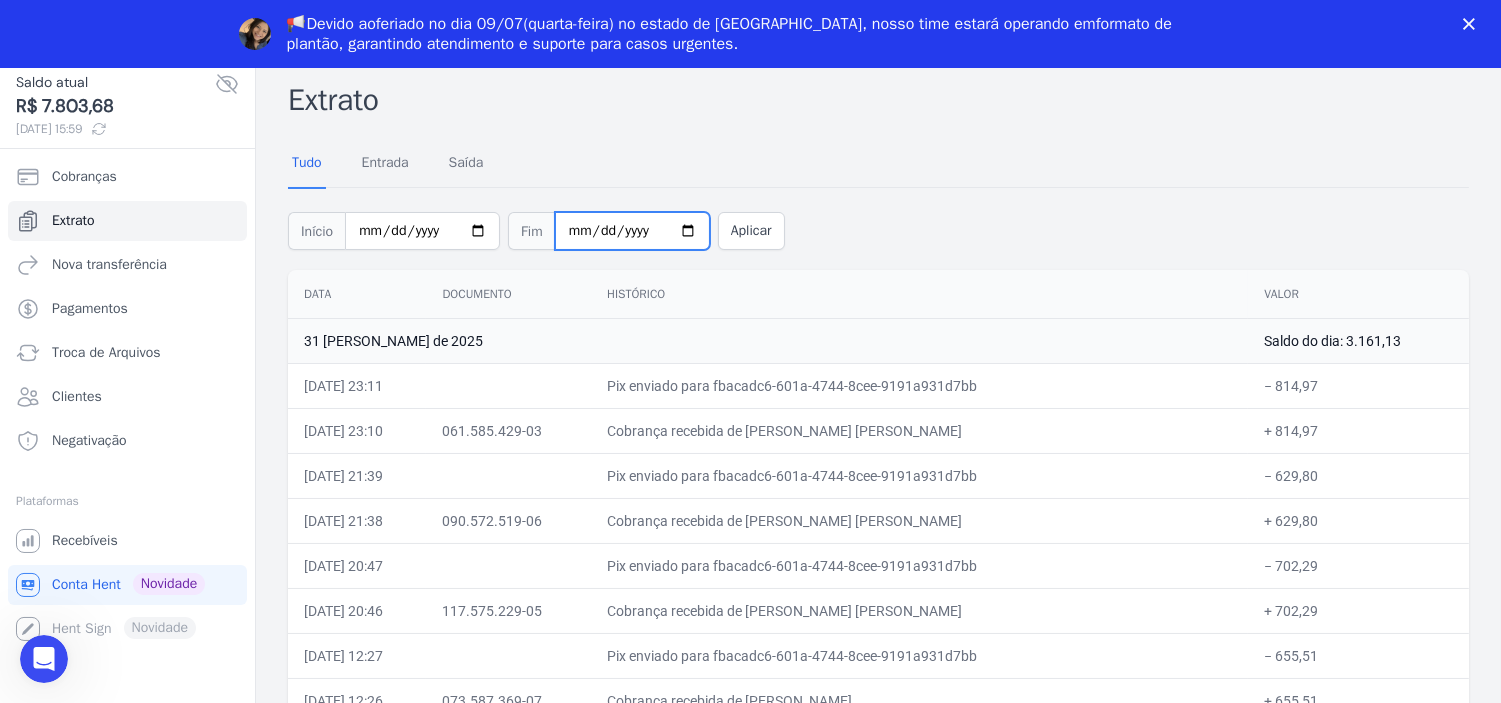 click on "2025-05-31" at bounding box center (632, 231) 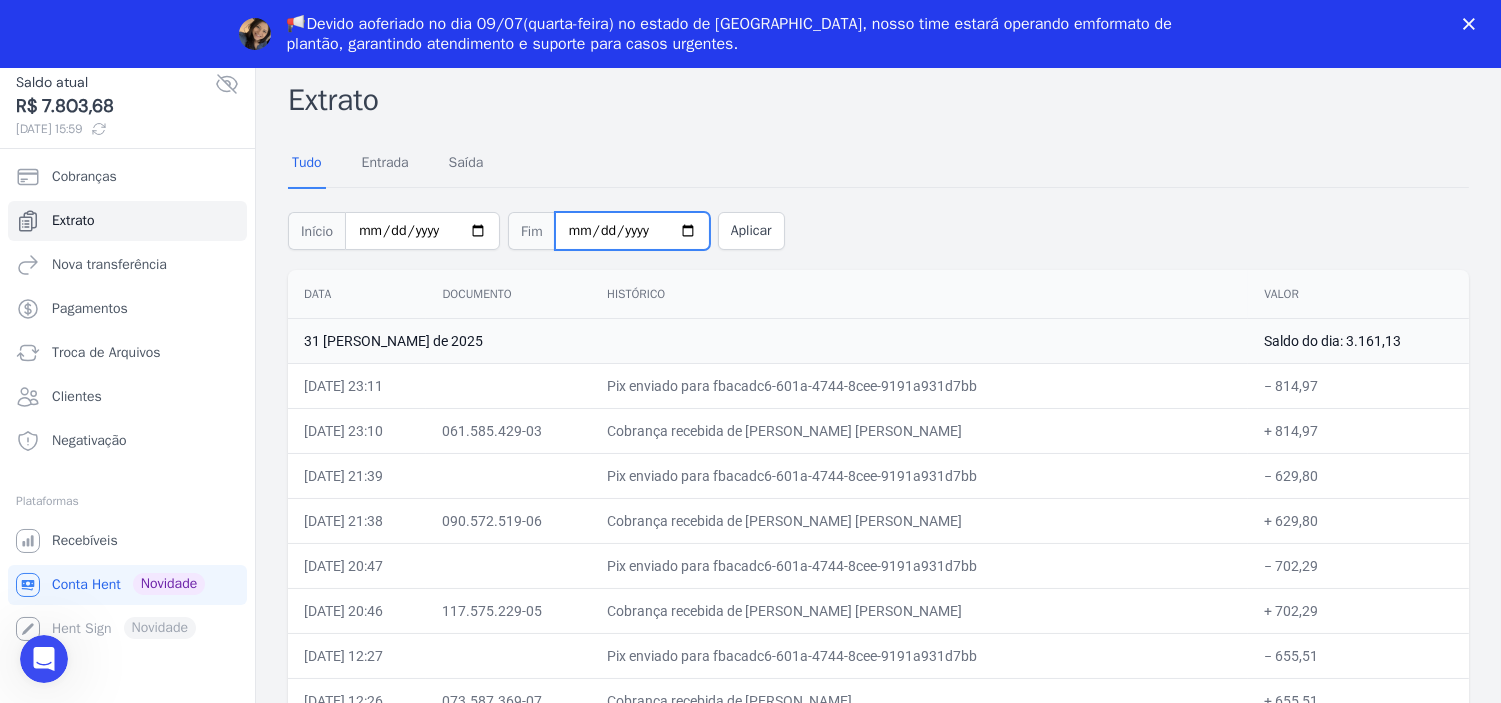 type on "[DATE]" 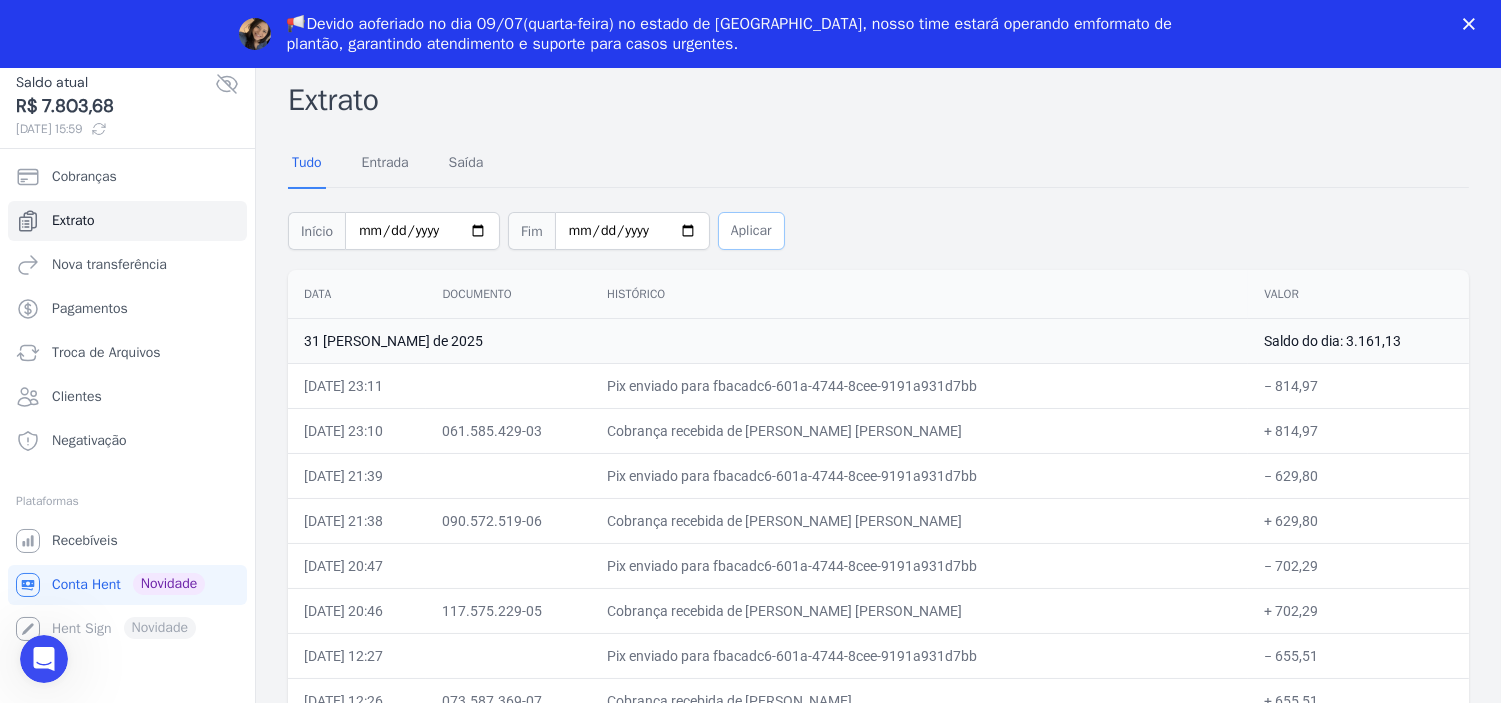 click on "Aplicar" at bounding box center [751, 231] 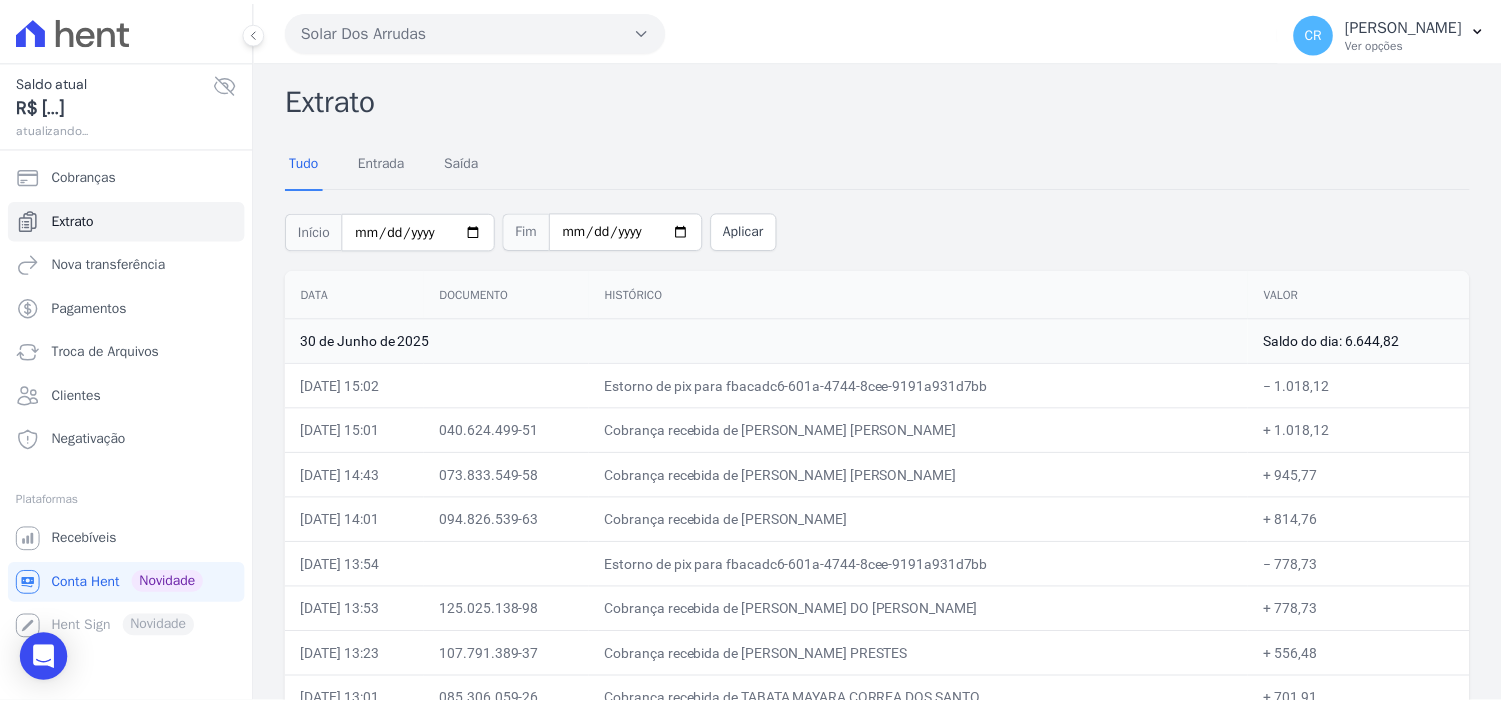 scroll, scrollTop: 0, scrollLeft: 0, axis: both 